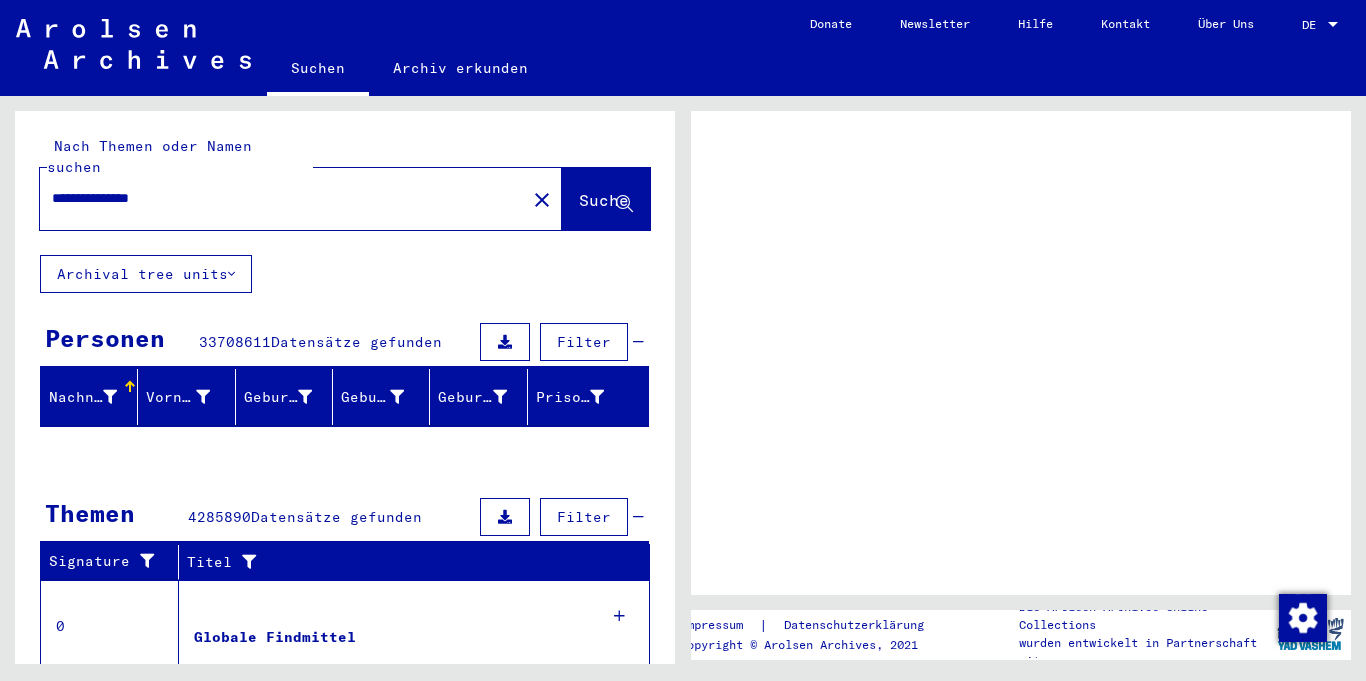 scroll, scrollTop: 0, scrollLeft: 0, axis: both 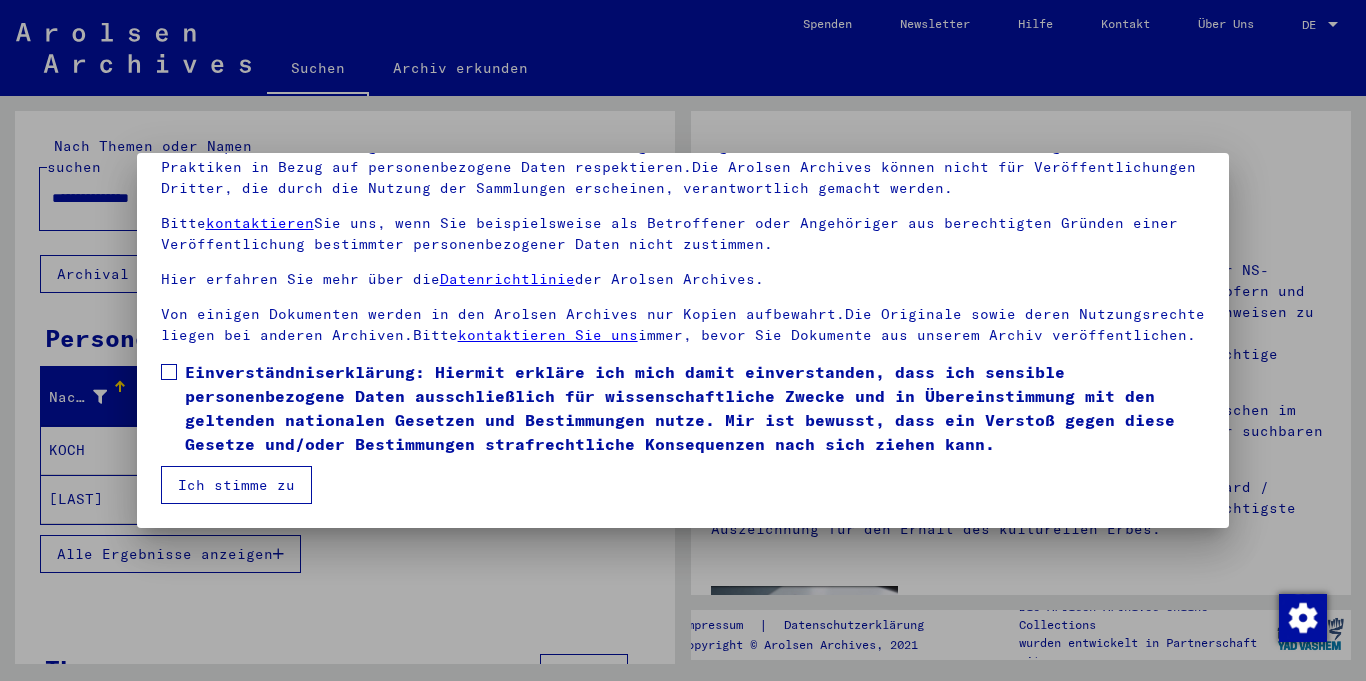 click on "Ich stimme zu" at bounding box center [236, 485] 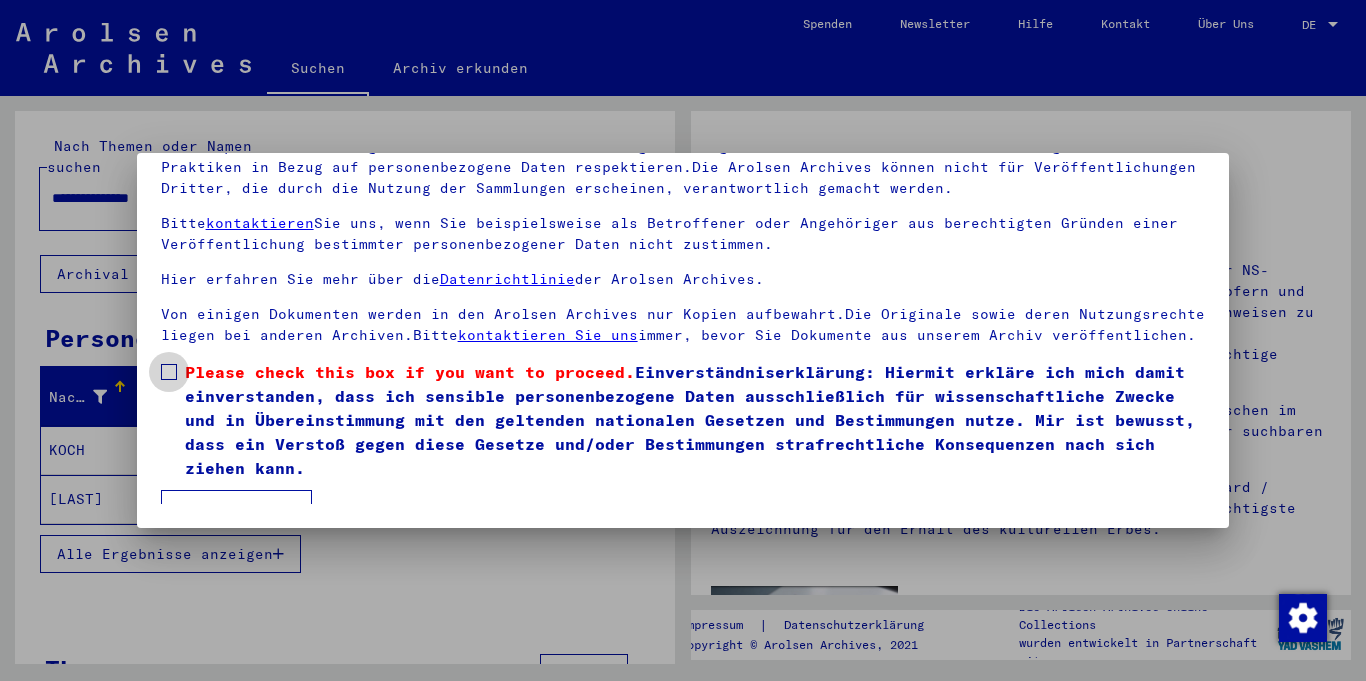 click on "Please check this box if you want to proceed." at bounding box center (410, 372) 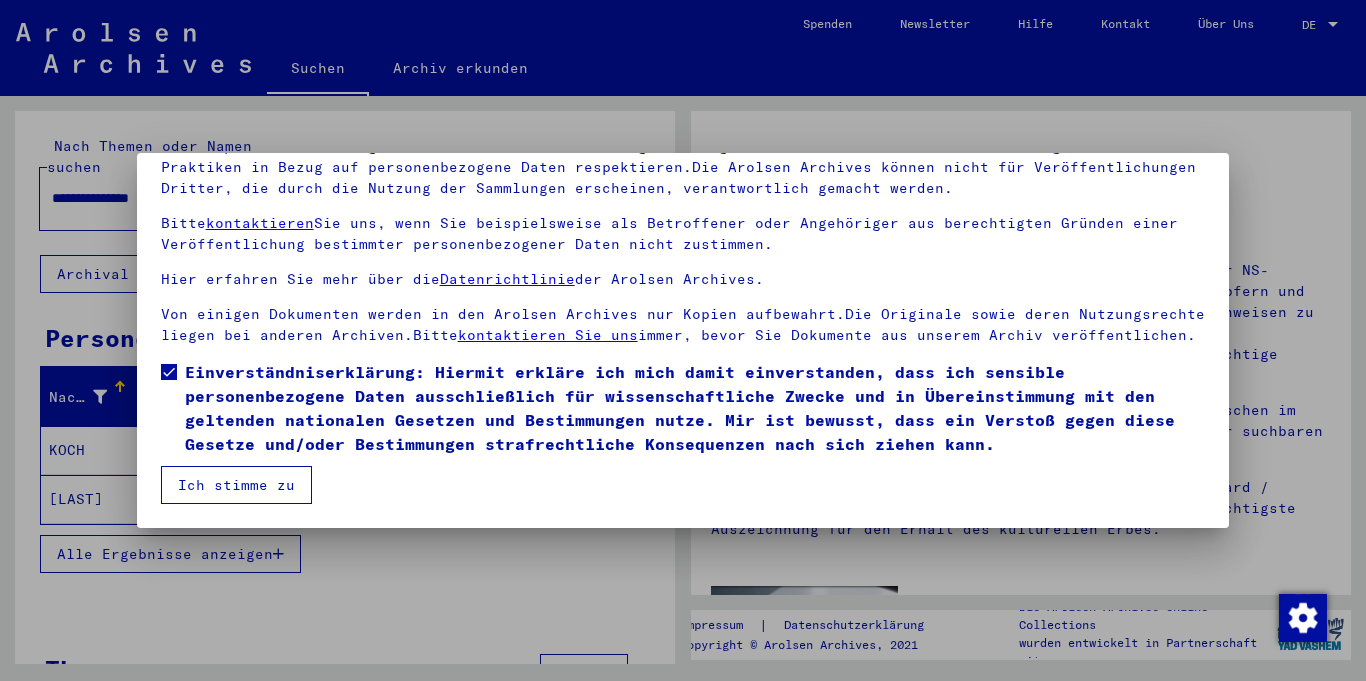 click on "Ich stimme zu" at bounding box center [236, 485] 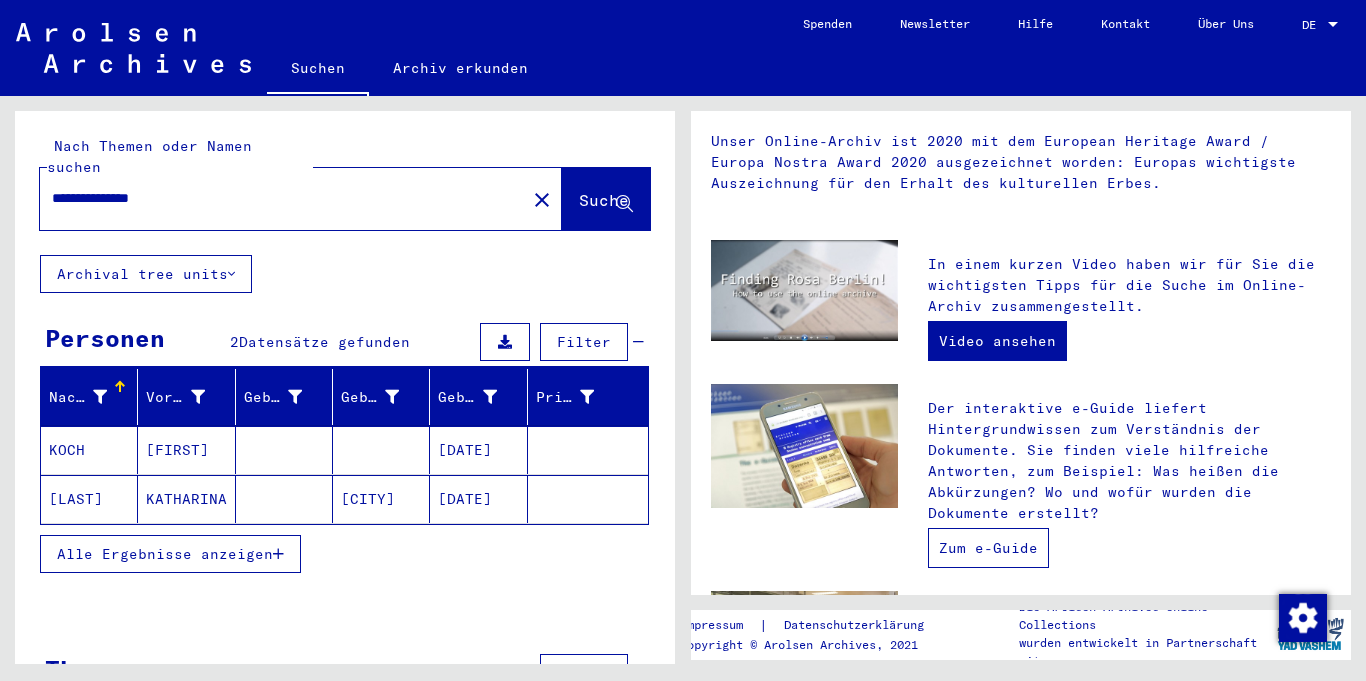 scroll, scrollTop: 608, scrollLeft: 0, axis: vertical 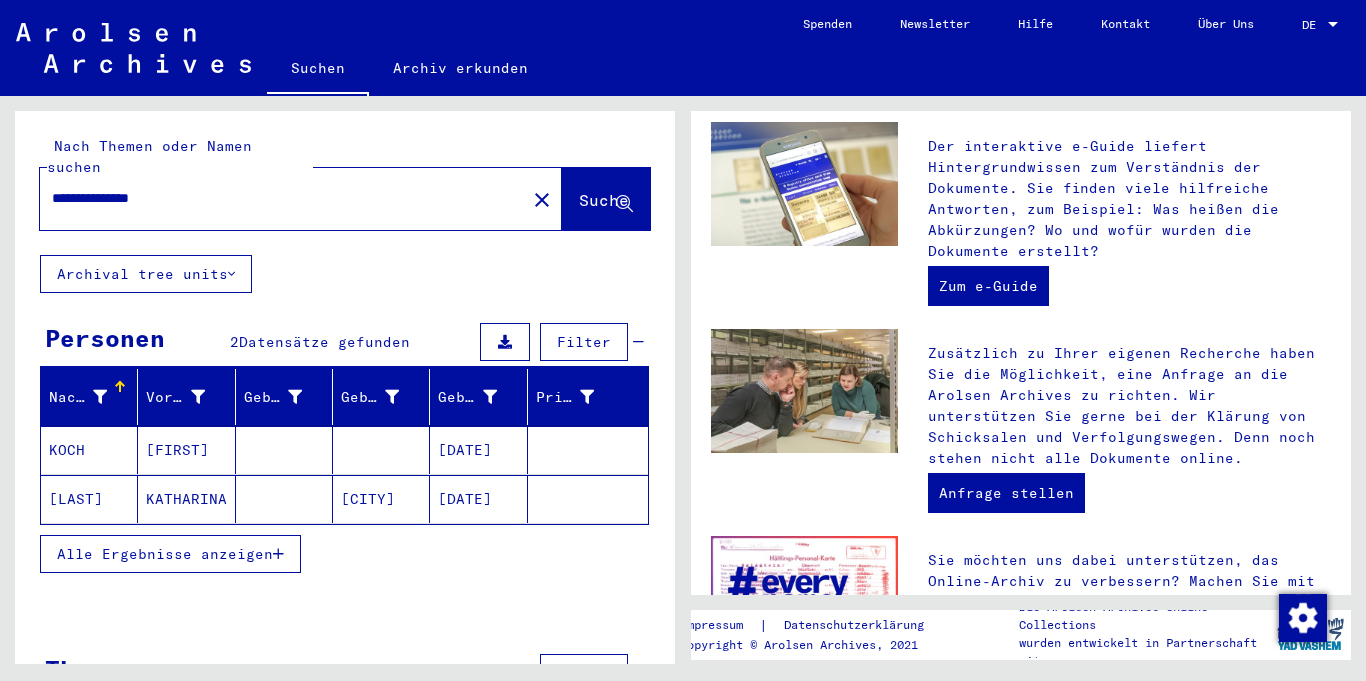 click on "**********" at bounding box center [277, 198] 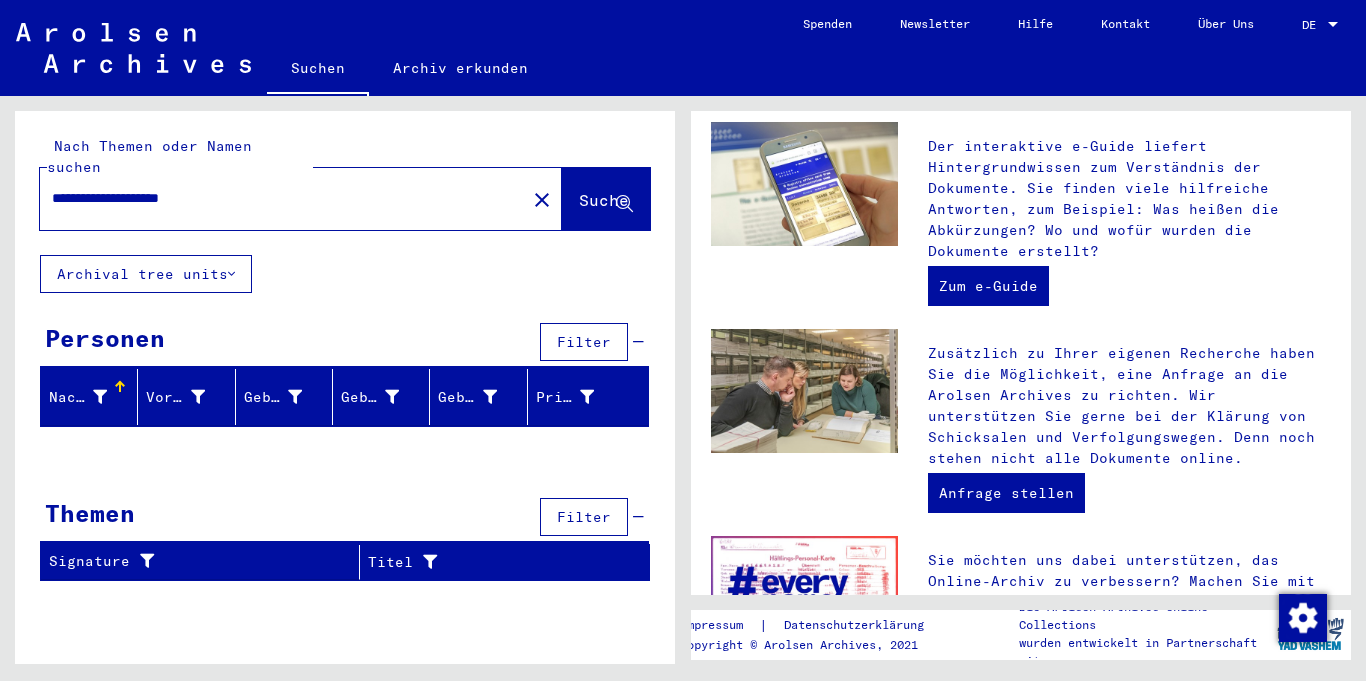click on "**********" at bounding box center (277, 198) 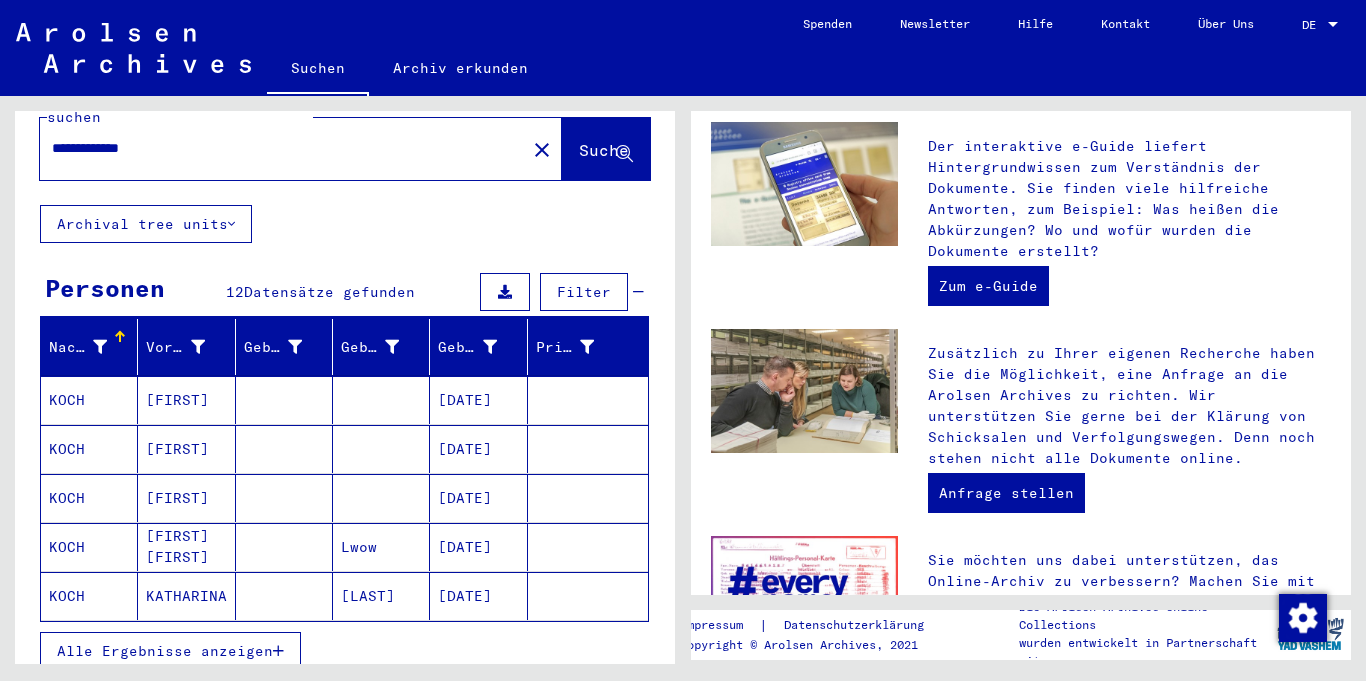 scroll, scrollTop: 48, scrollLeft: 0, axis: vertical 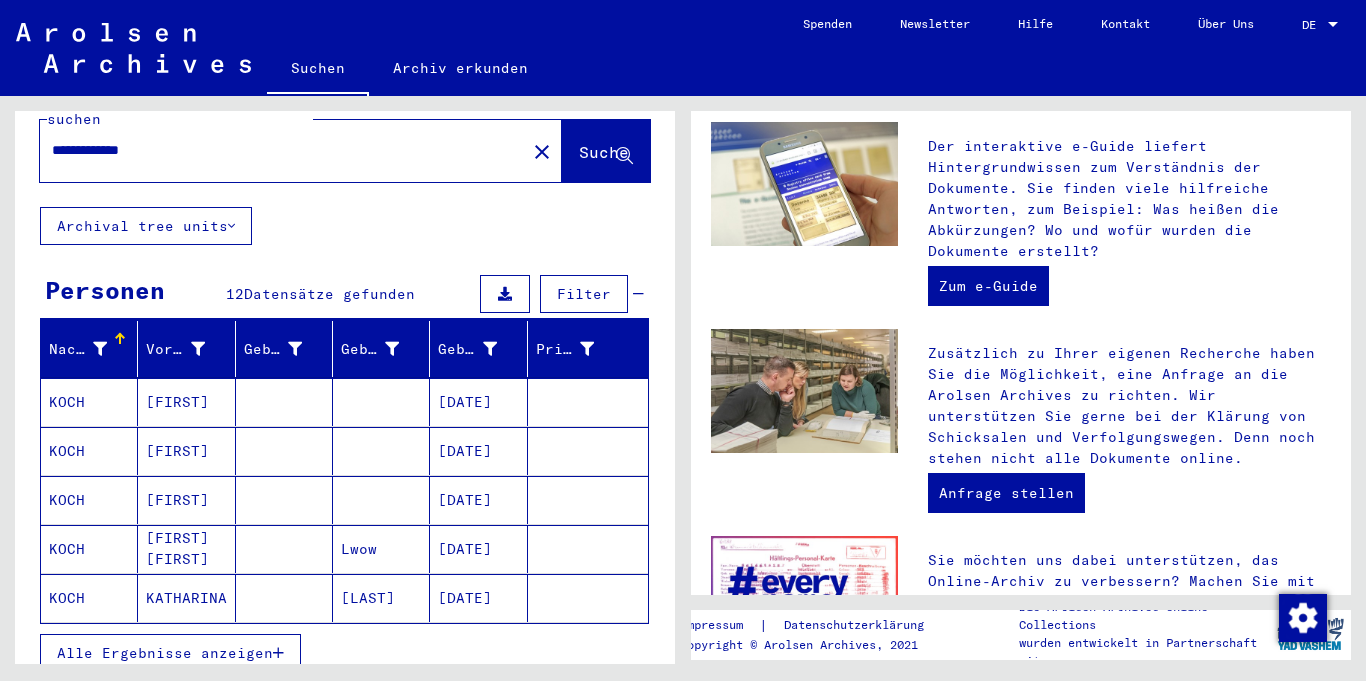 drag, startPoint x: 178, startPoint y: 128, endPoint x: 90, endPoint y: 138, distance: 88.56636 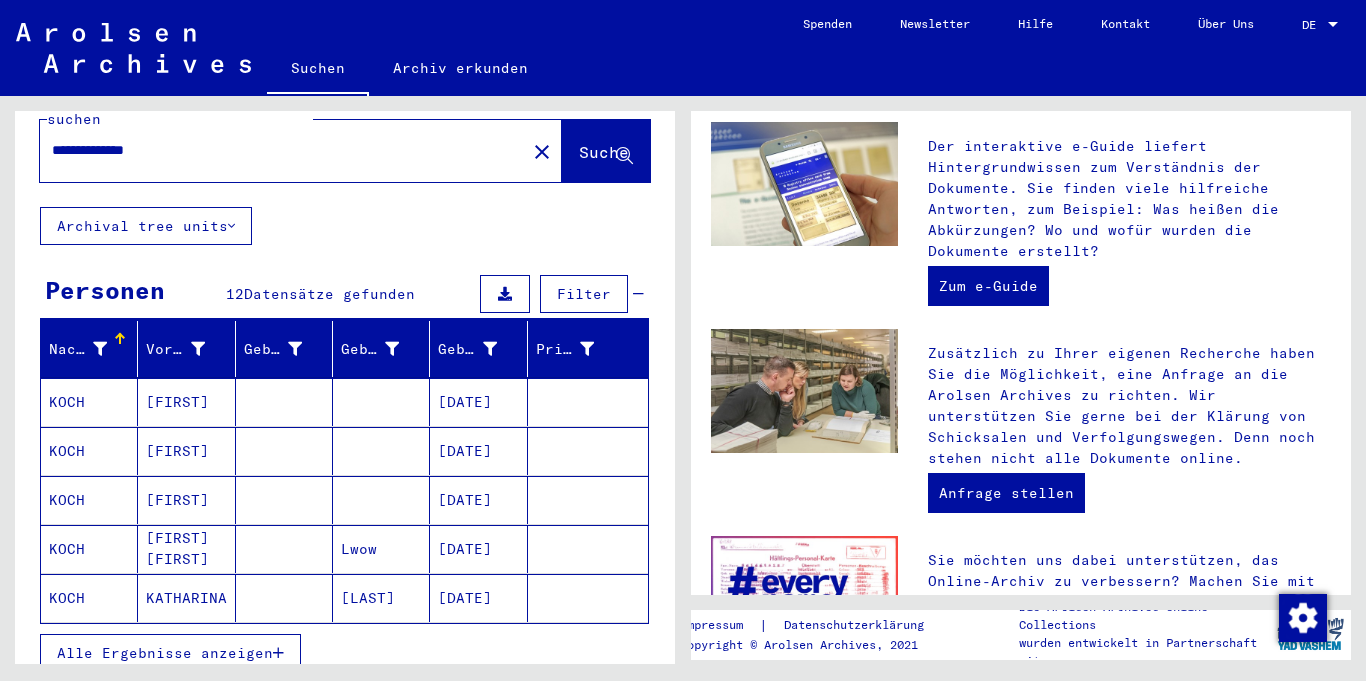 type on "**********" 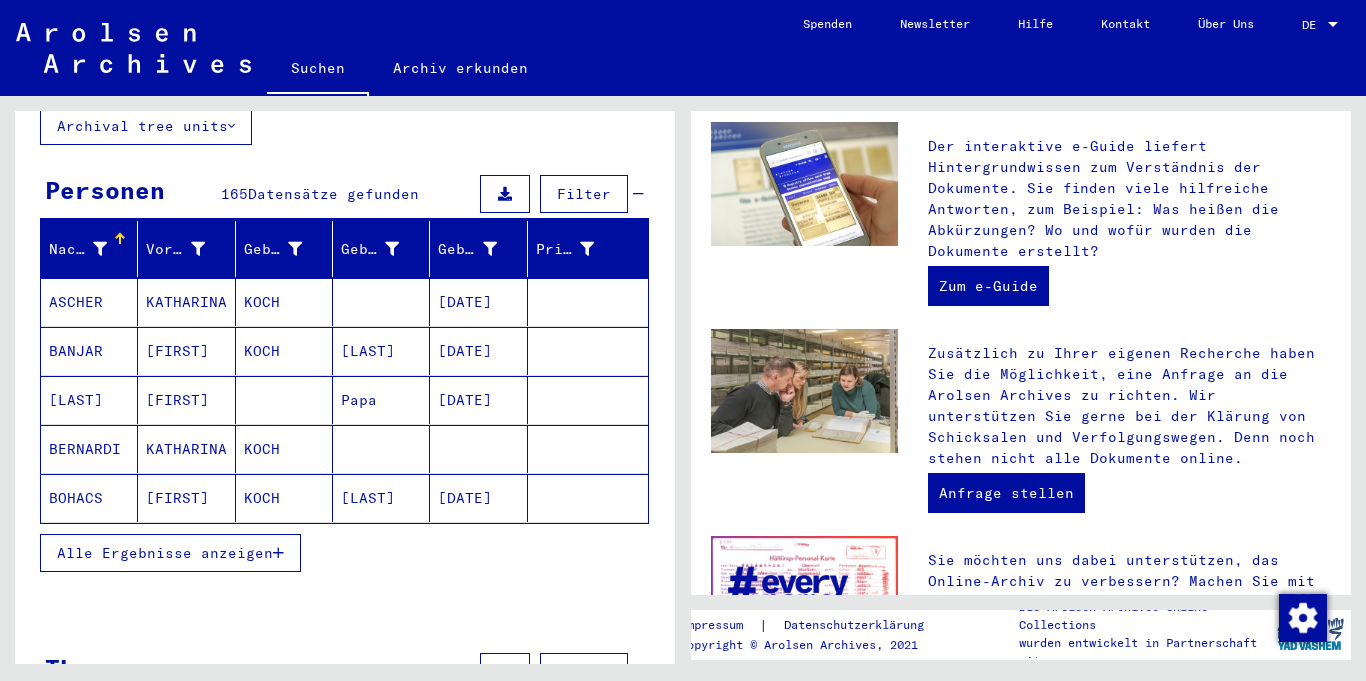 scroll, scrollTop: 184, scrollLeft: 0, axis: vertical 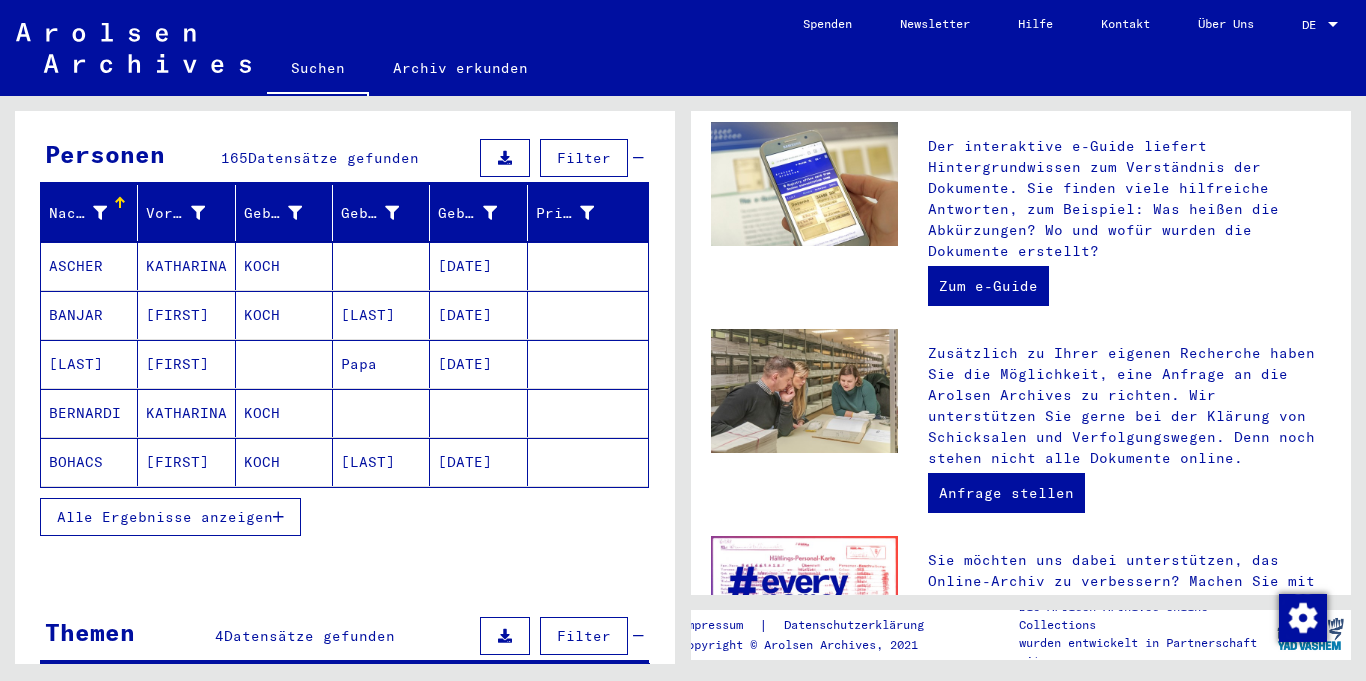 click on "Alle Ergebnisse anzeigen" at bounding box center (170, 517) 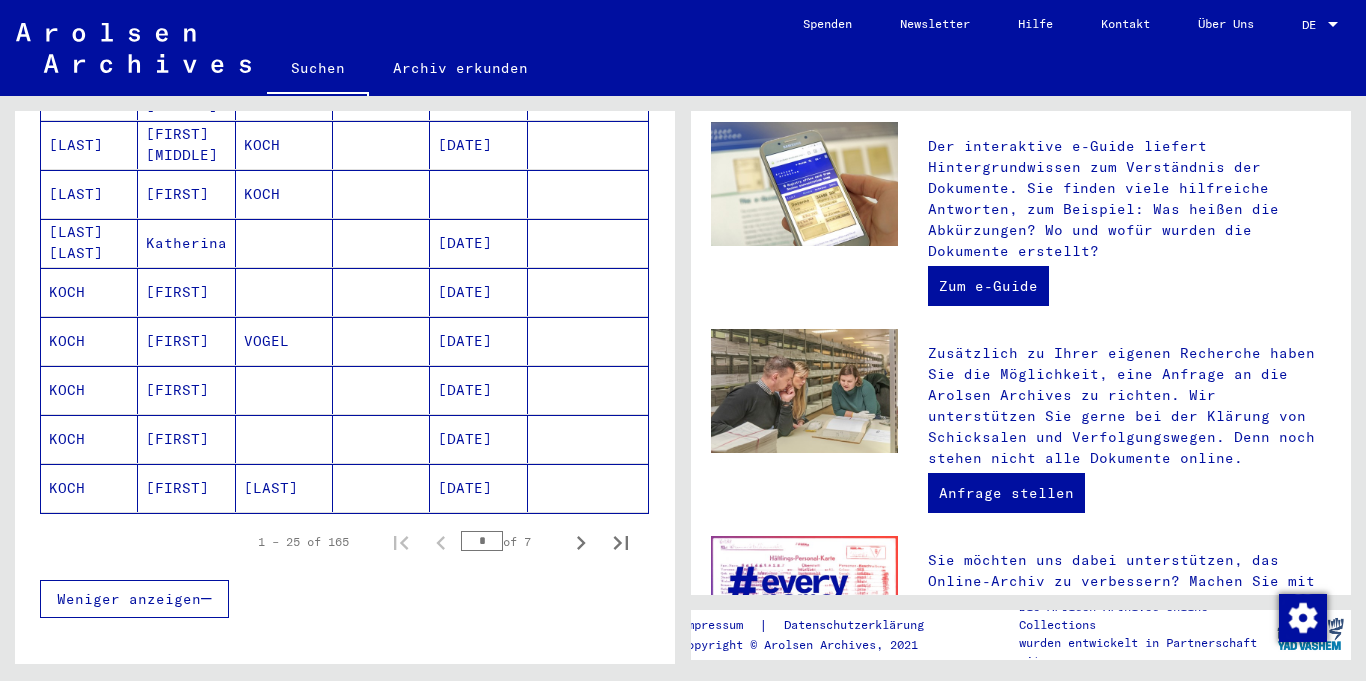 scroll, scrollTop: 1139, scrollLeft: 0, axis: vertical 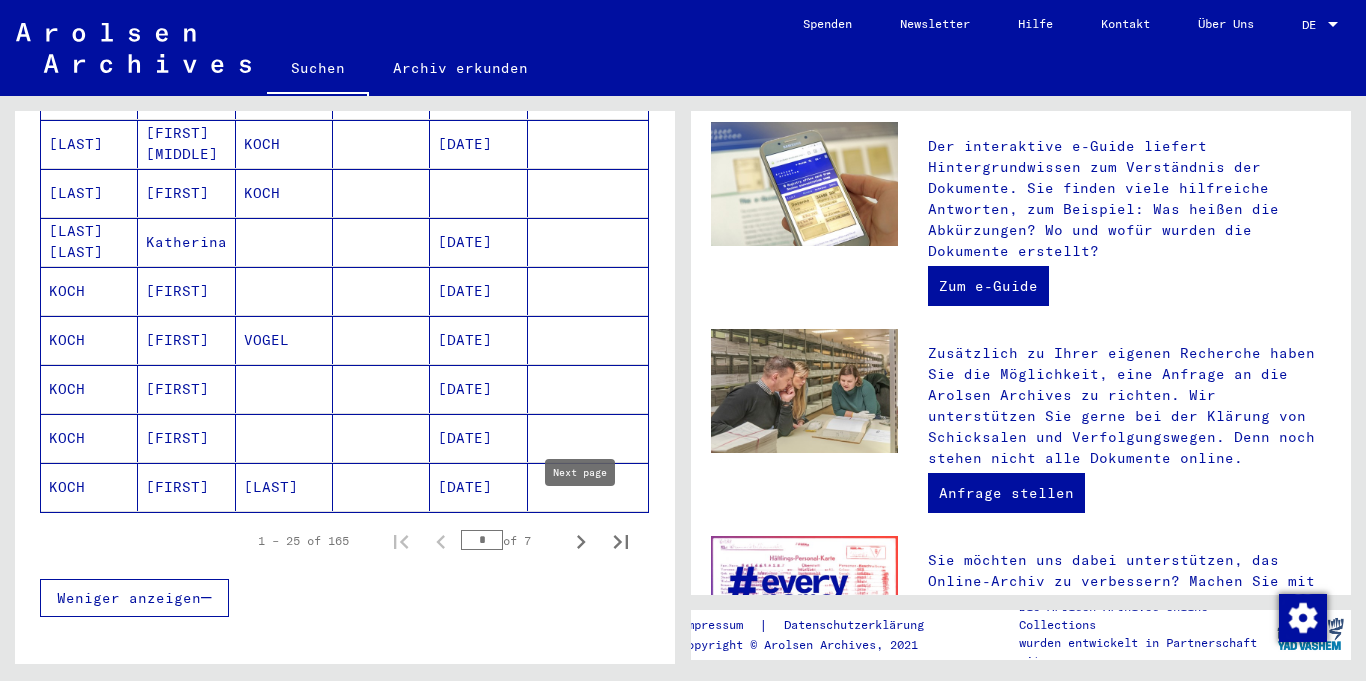 click 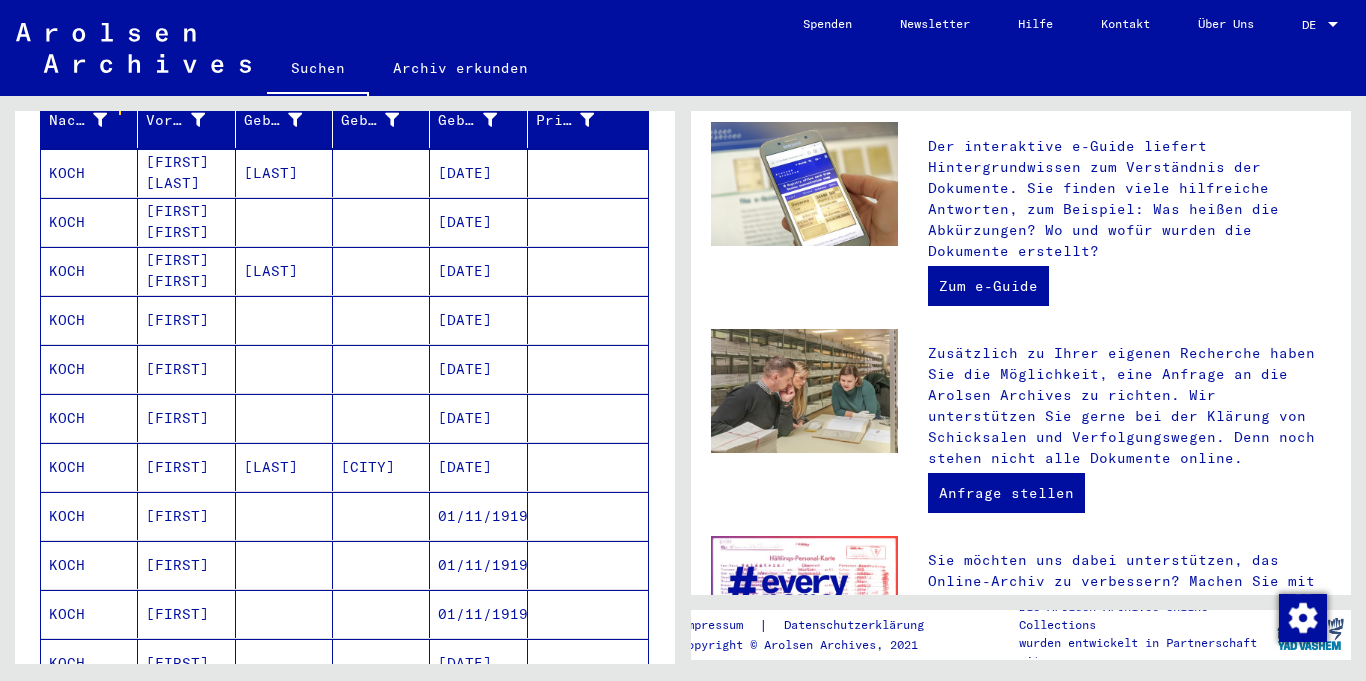 scroll, scrollTop: 1042, scrollLeft: 0, axis: vertical 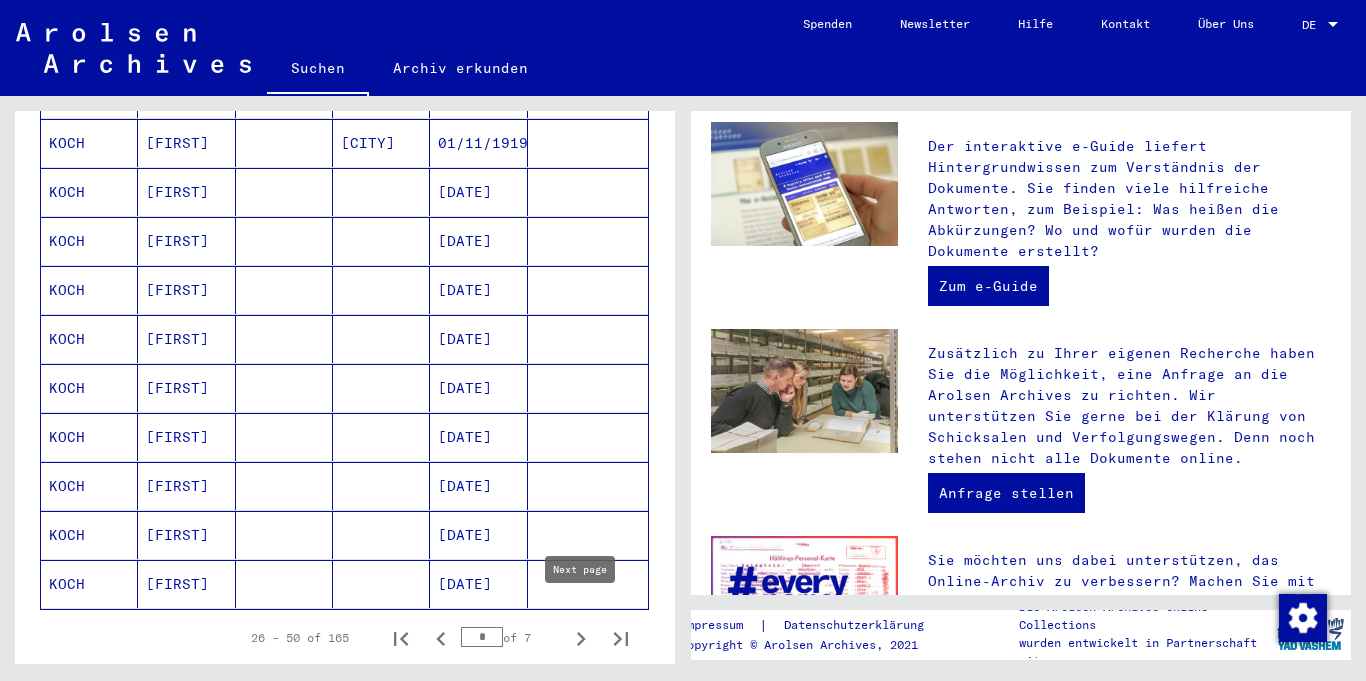 click 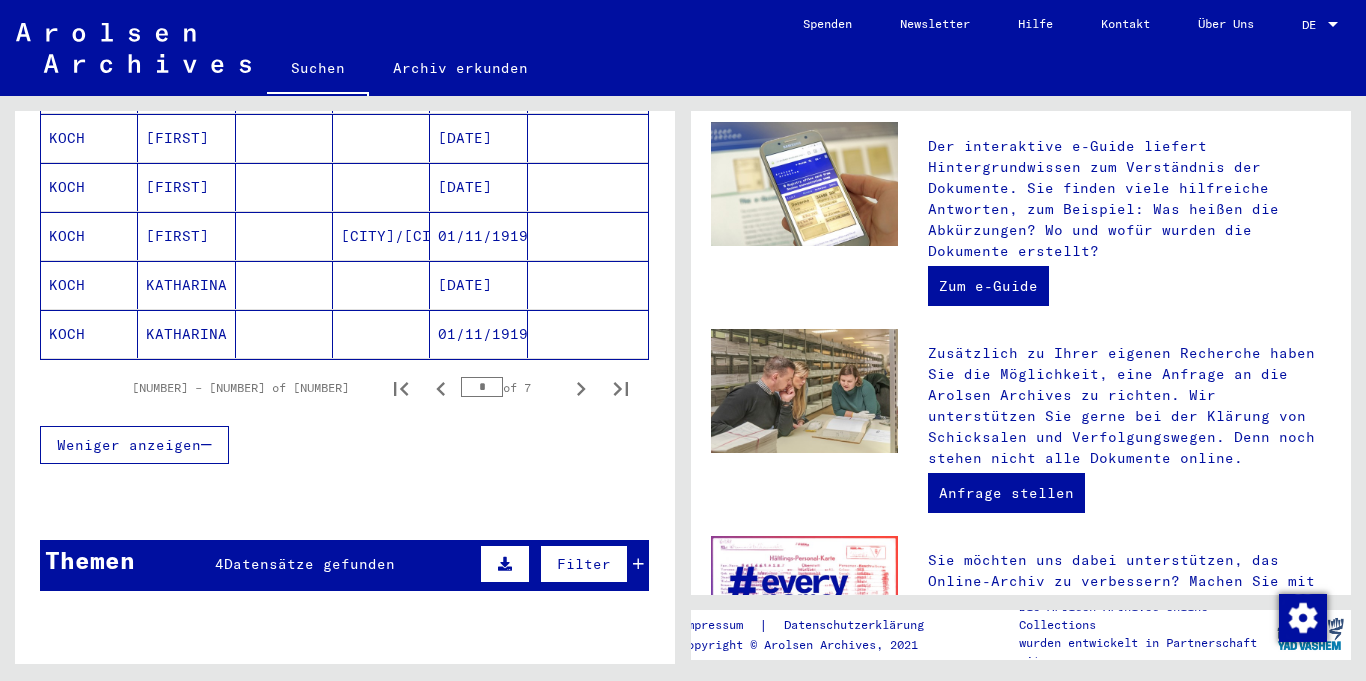 scroll, scrollTop: 1287, scrollLeft: 0, axis: vertical 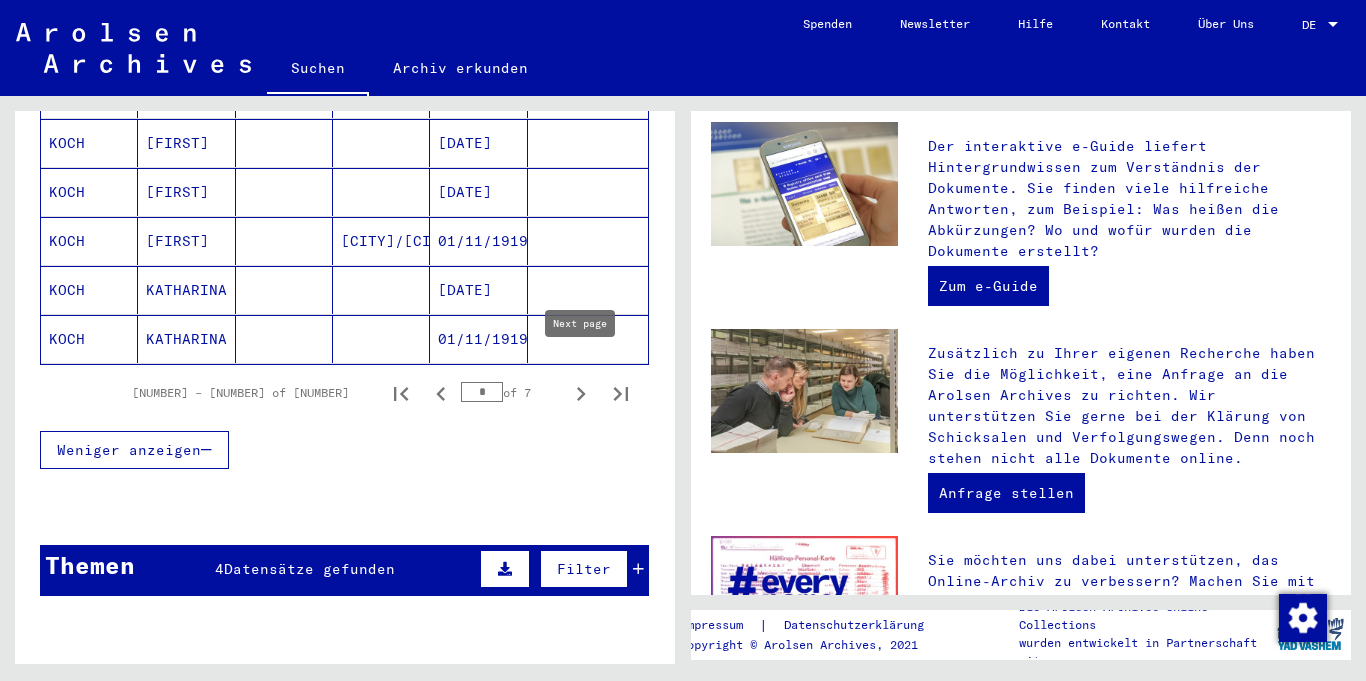 click 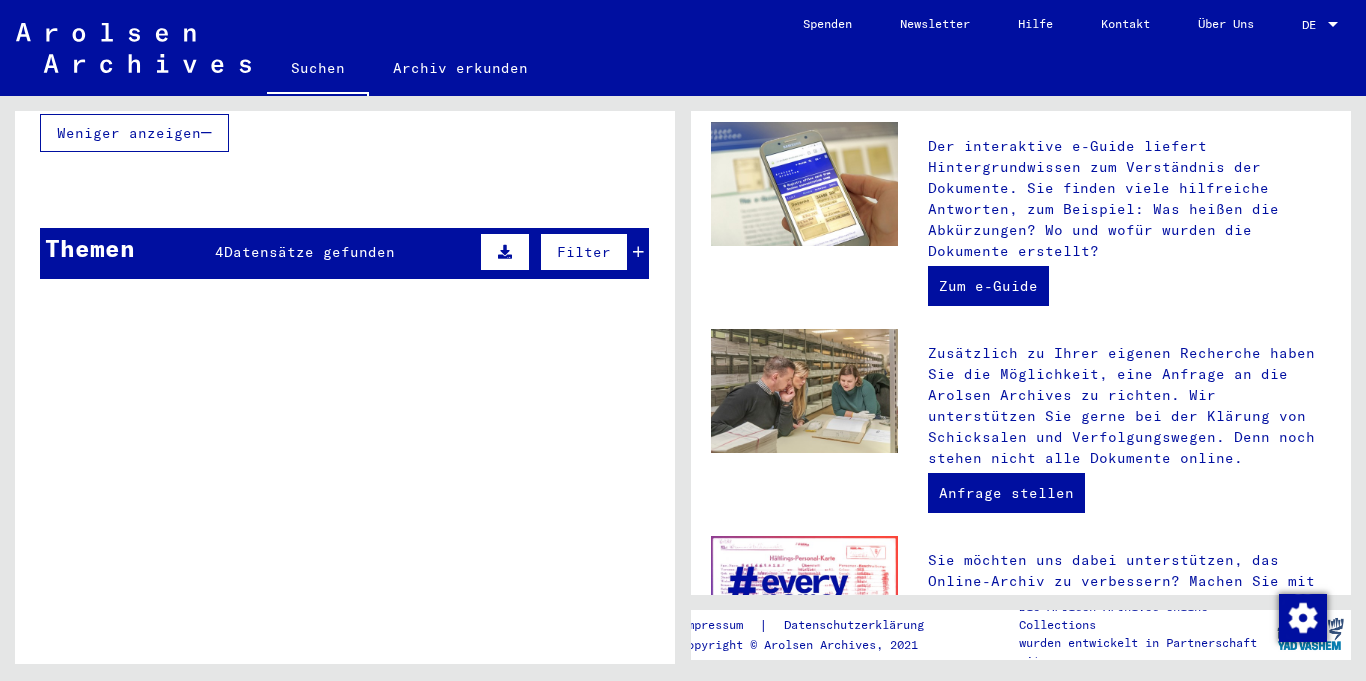 scroll, scrollTop: 1394, scrollLeft: 0, axis: vertical 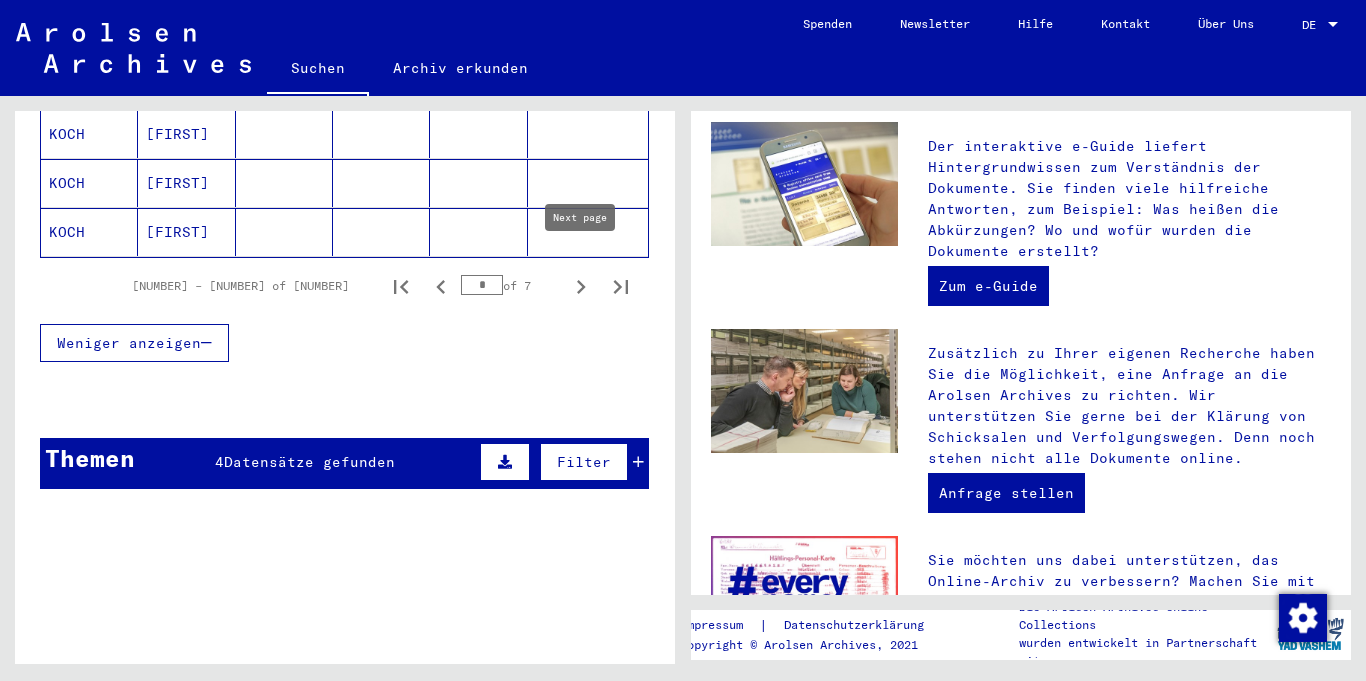 click 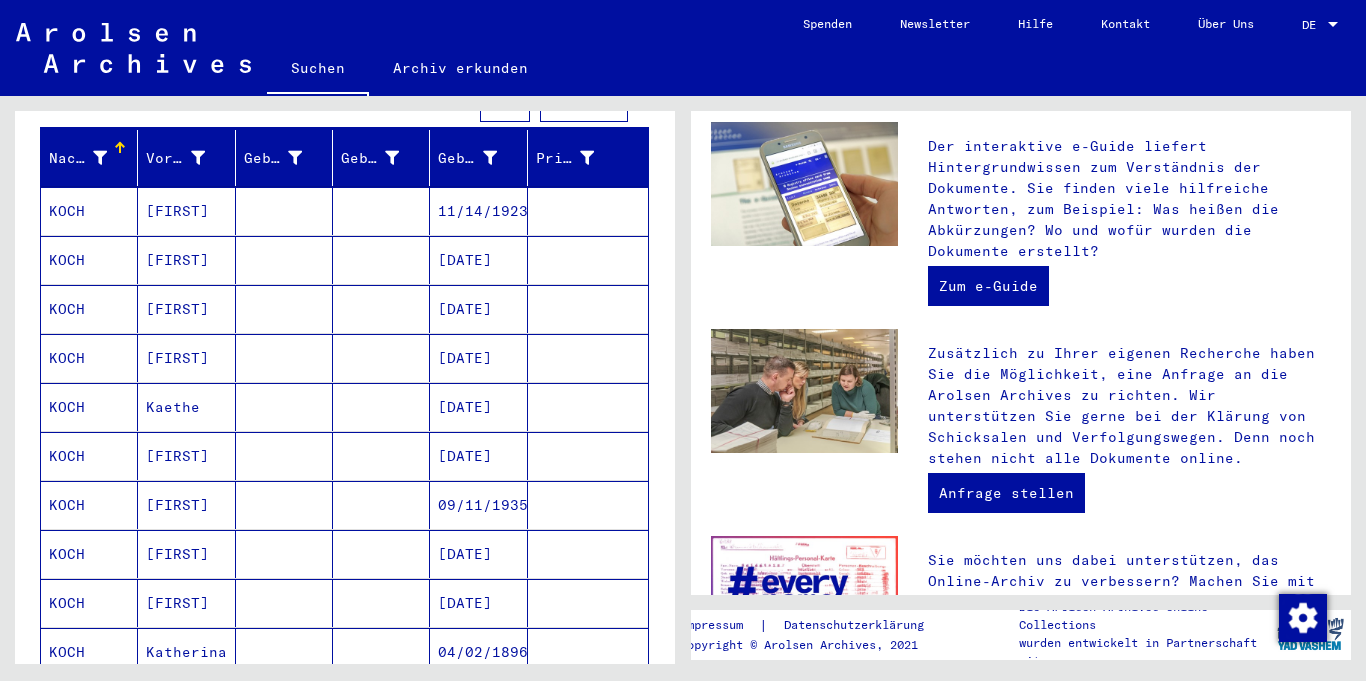 scroll, scrollTop: 1212, scrollLeft: 0, axis: vertical 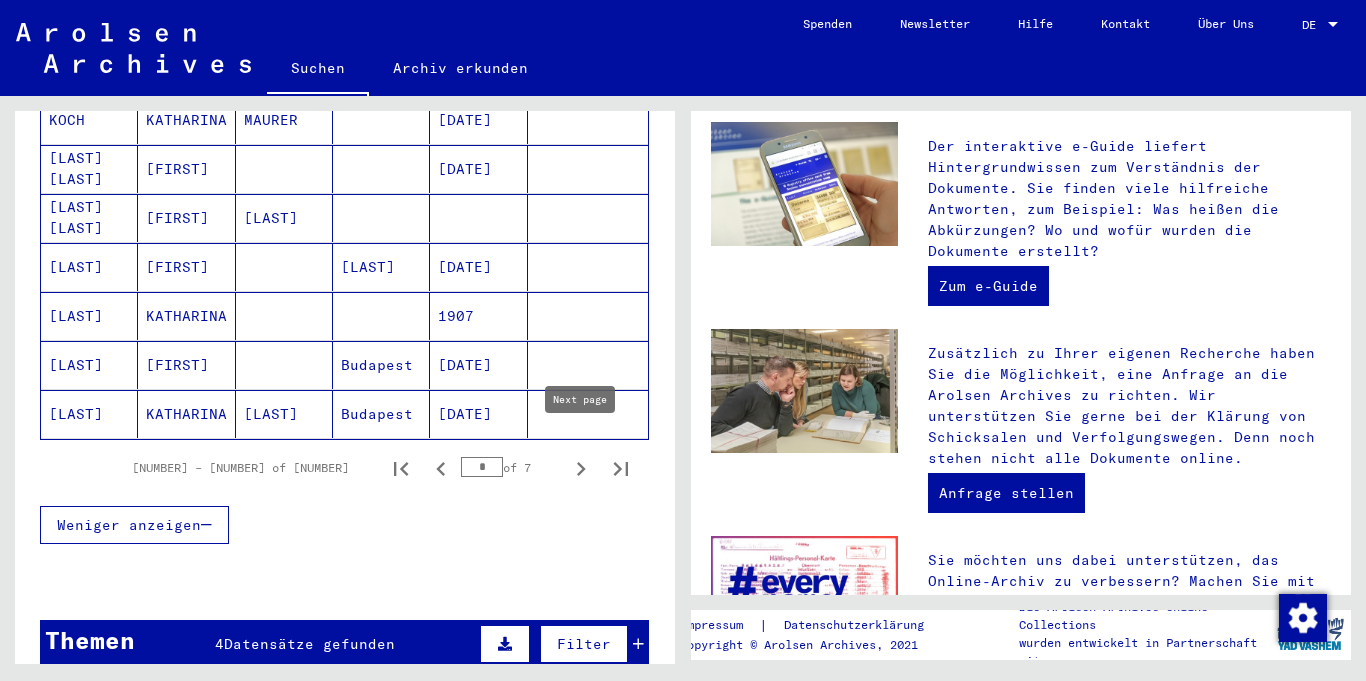 click 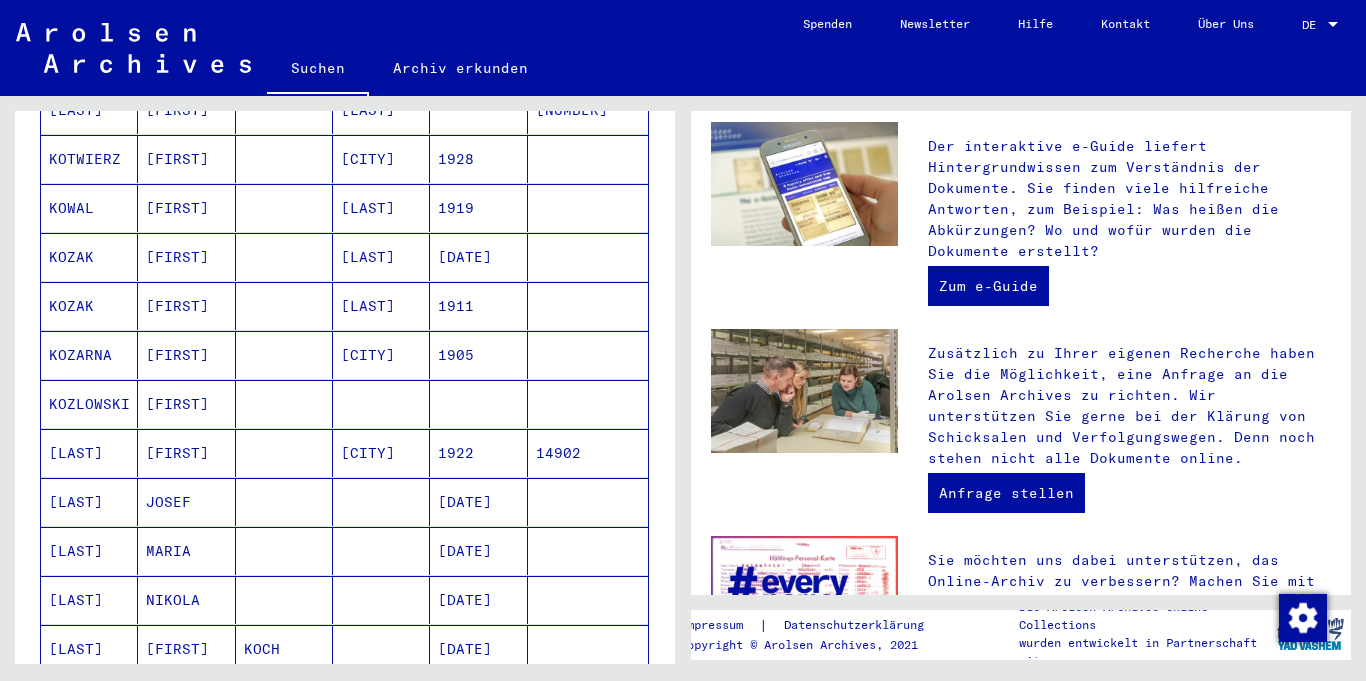 scroll, scrollTop: 1063, scrollLeft: 0, axis: vertical 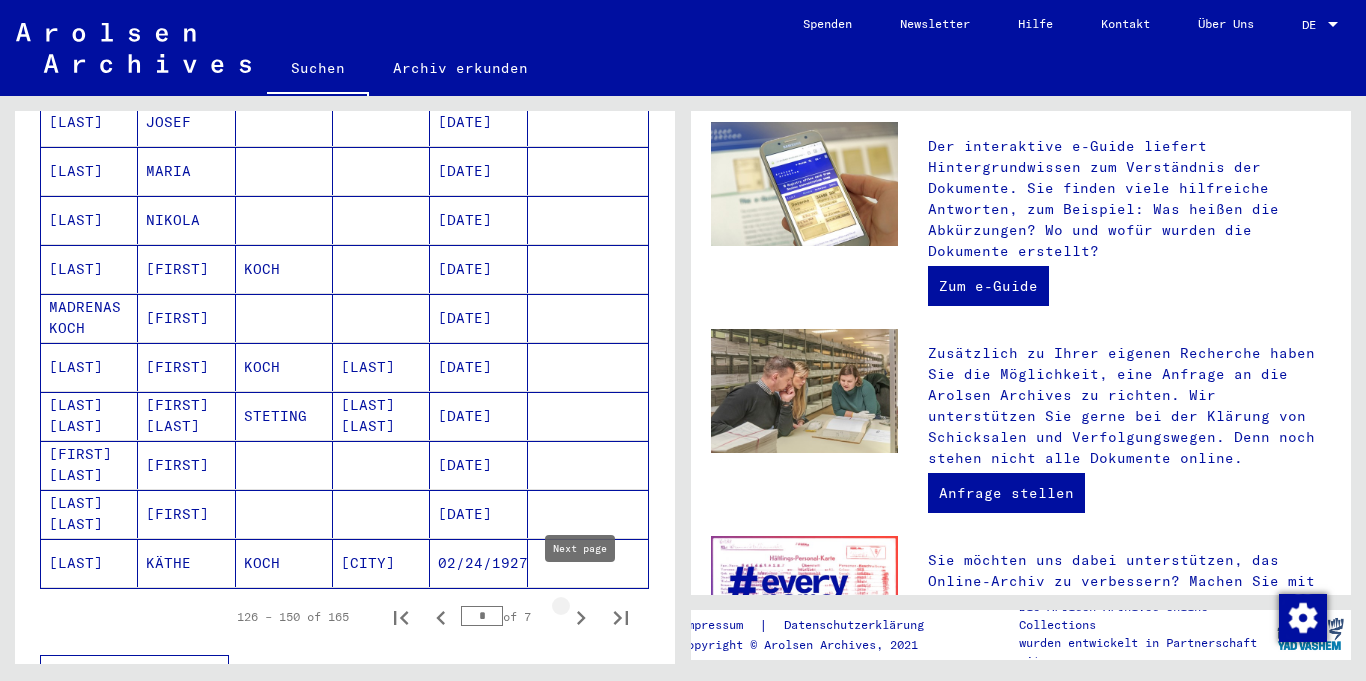 click 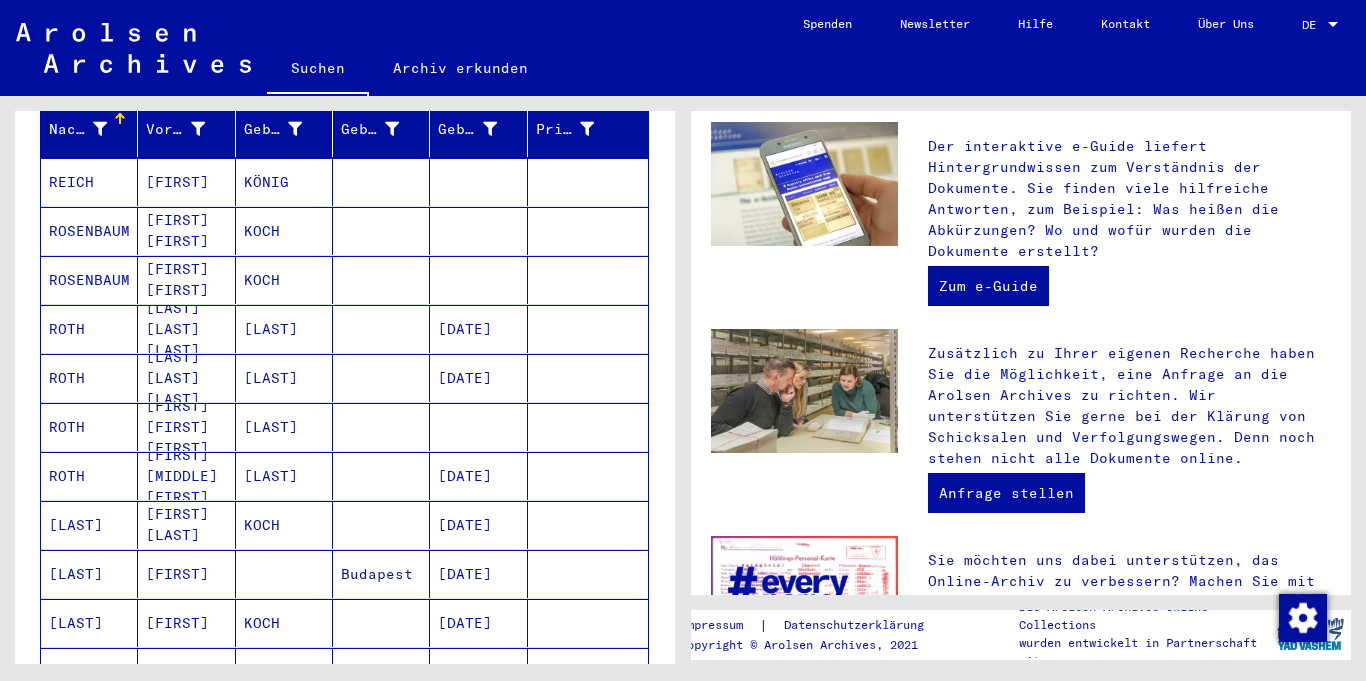 scroll, scrollTop: 241, scrollLeft: 0, axis: vertical 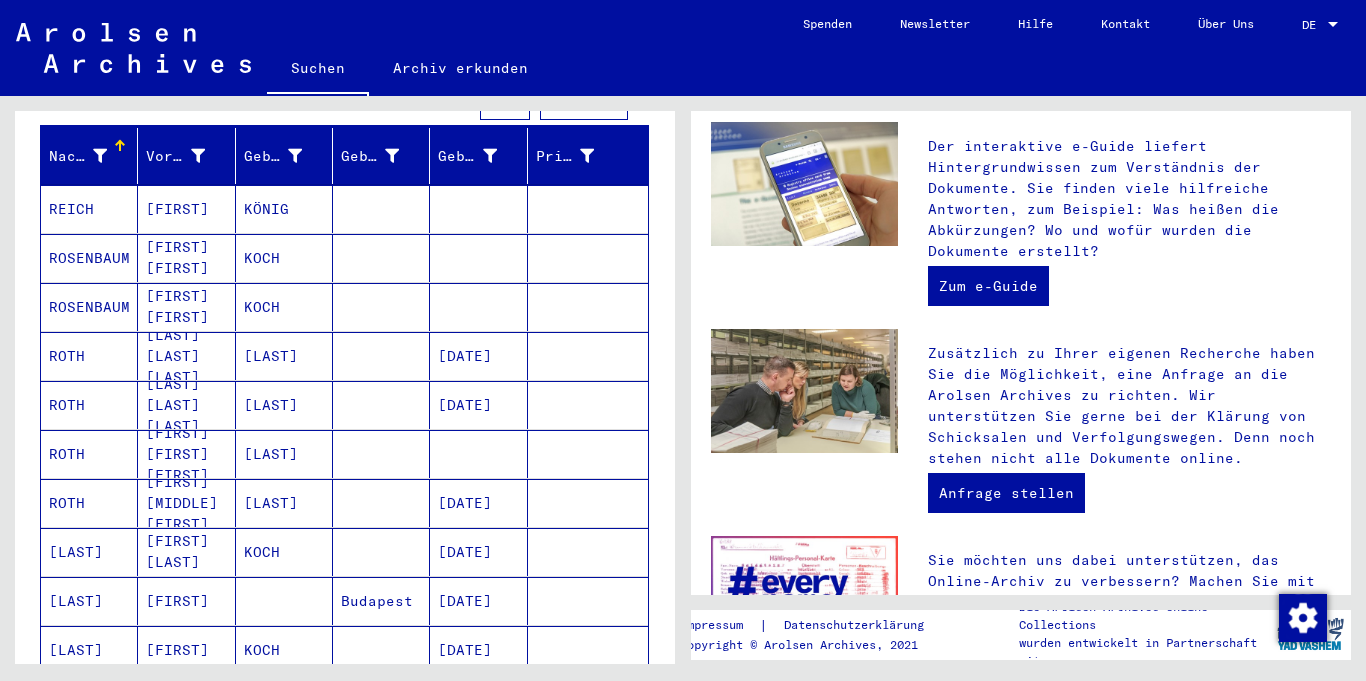 click on "KOCH" at bounding box center (284, 356) 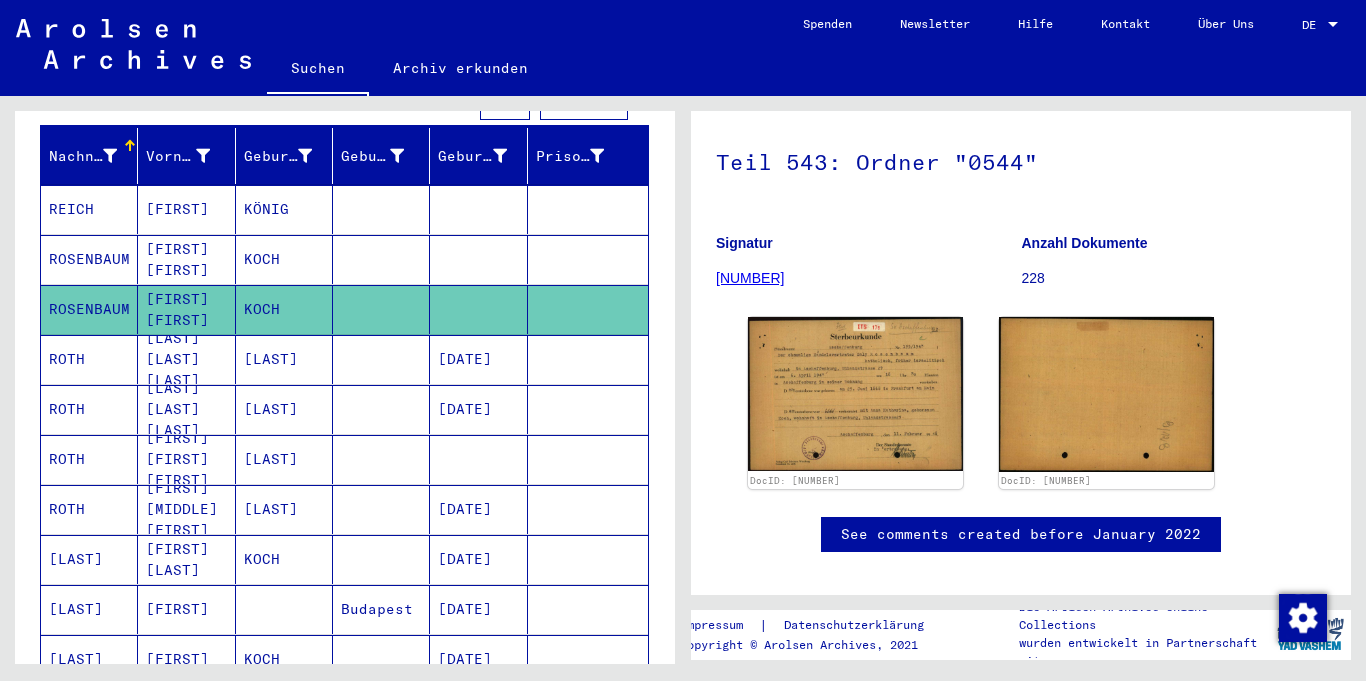 scroll, scrollTop: 208, scrollLeft: 0, axis: vertical 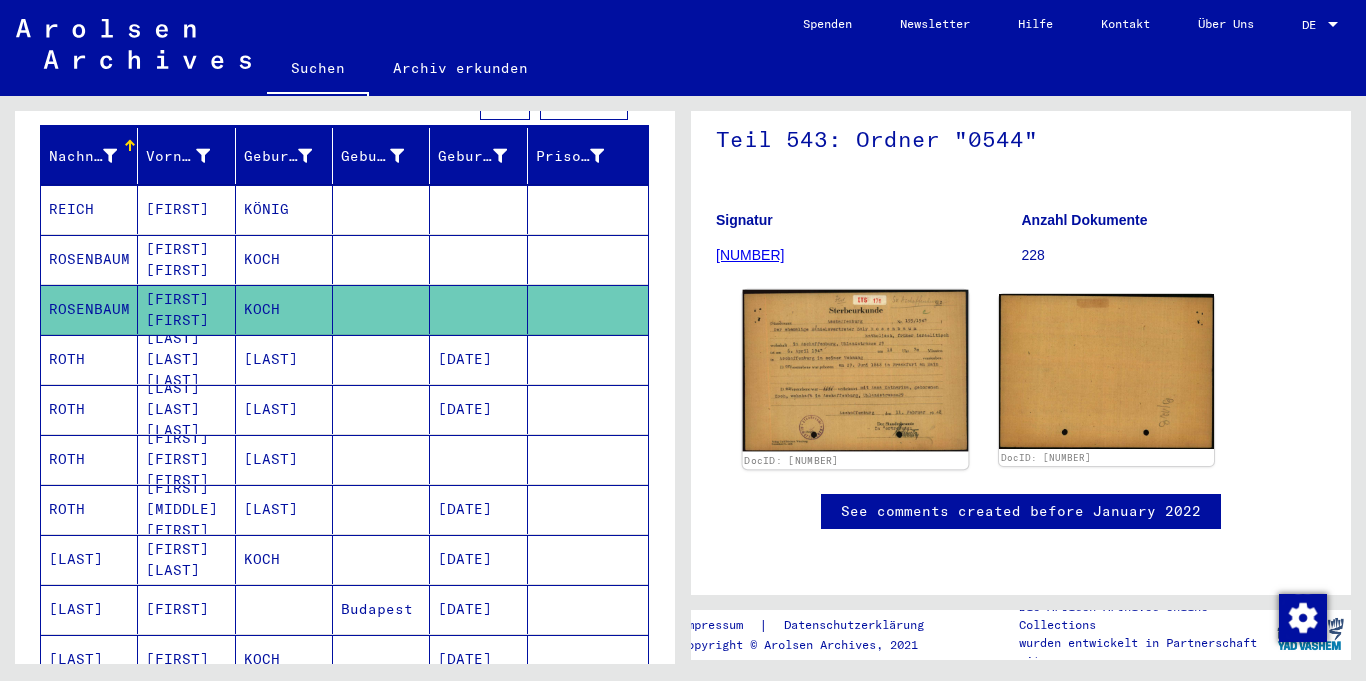 click 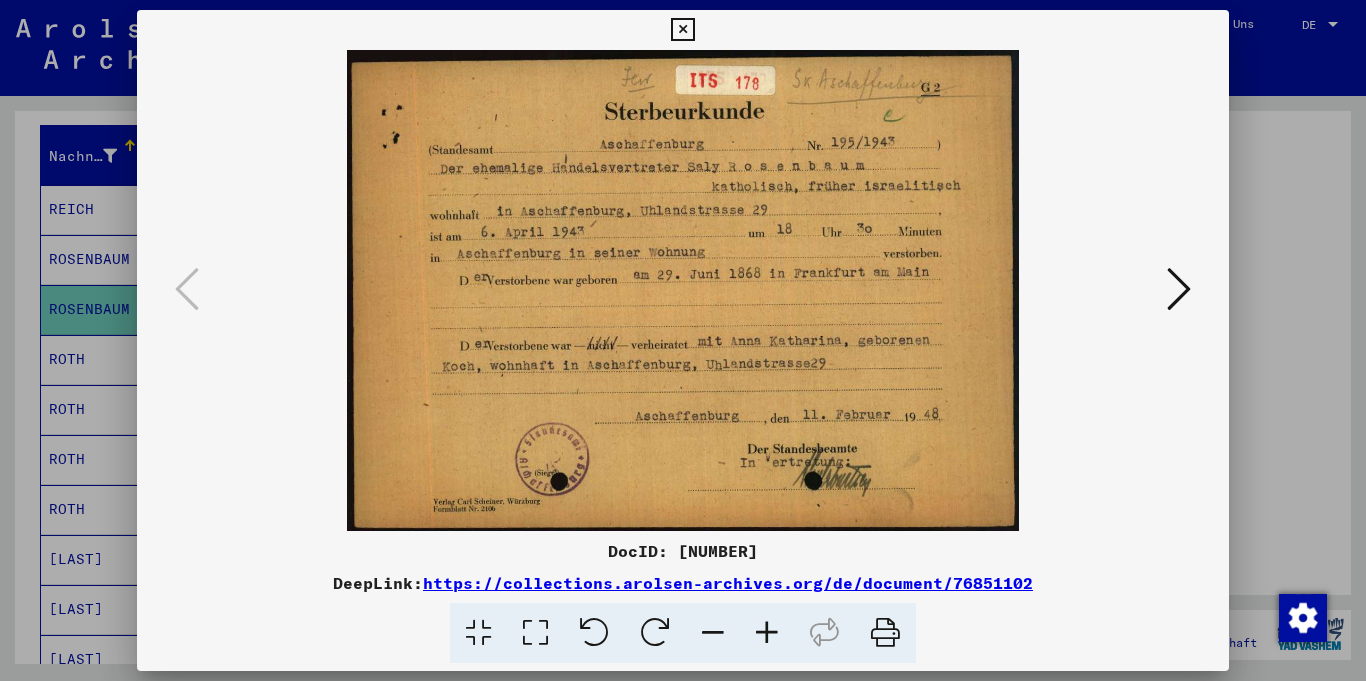 click at bounding box center (683, 340) 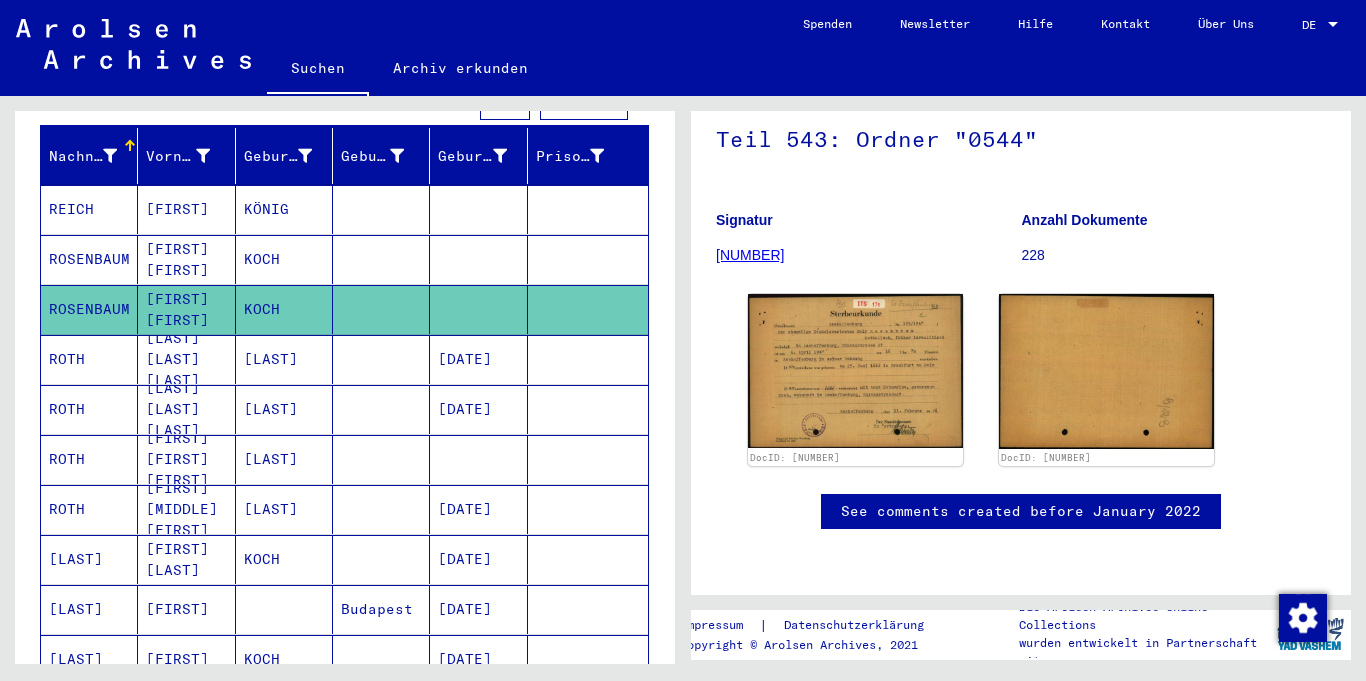 scroll, scrollTop: 0, scrollLeft: 0, axis: both 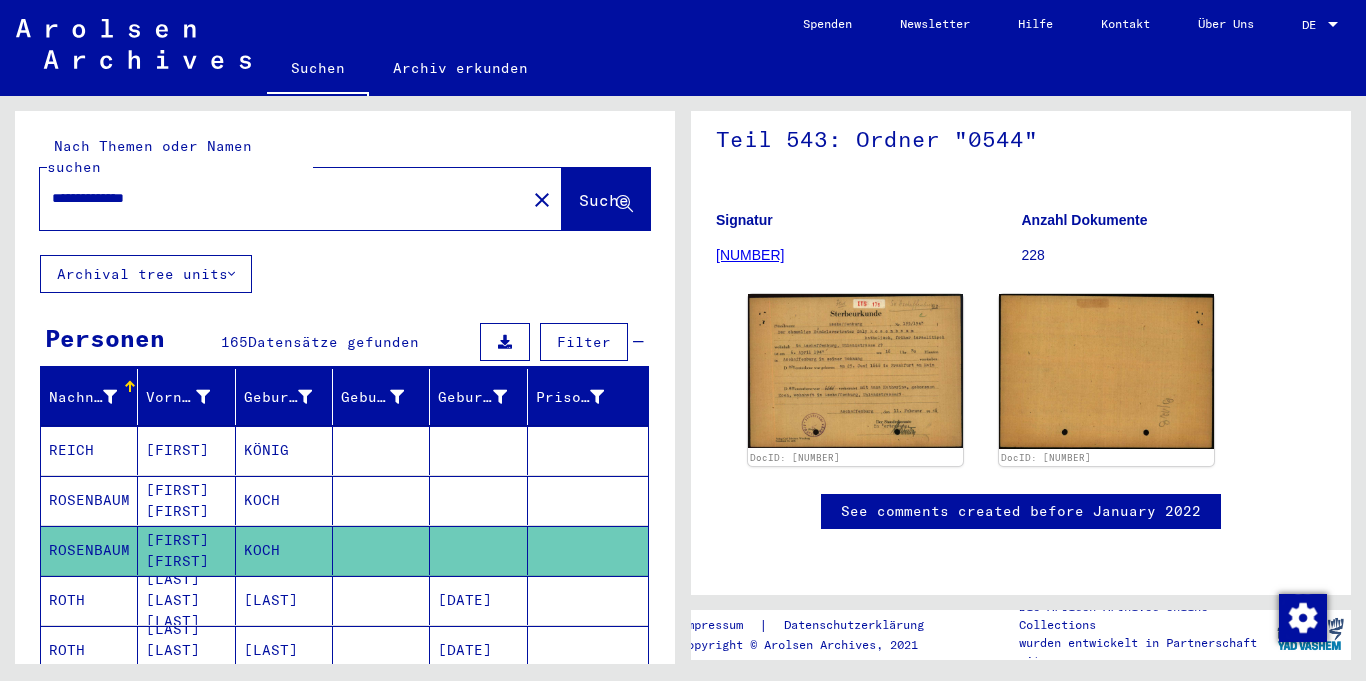 drag, startPoint x: 291, startPoint y: 198, endPoint x: 69, endPoint y: 192, distance: 222.08107 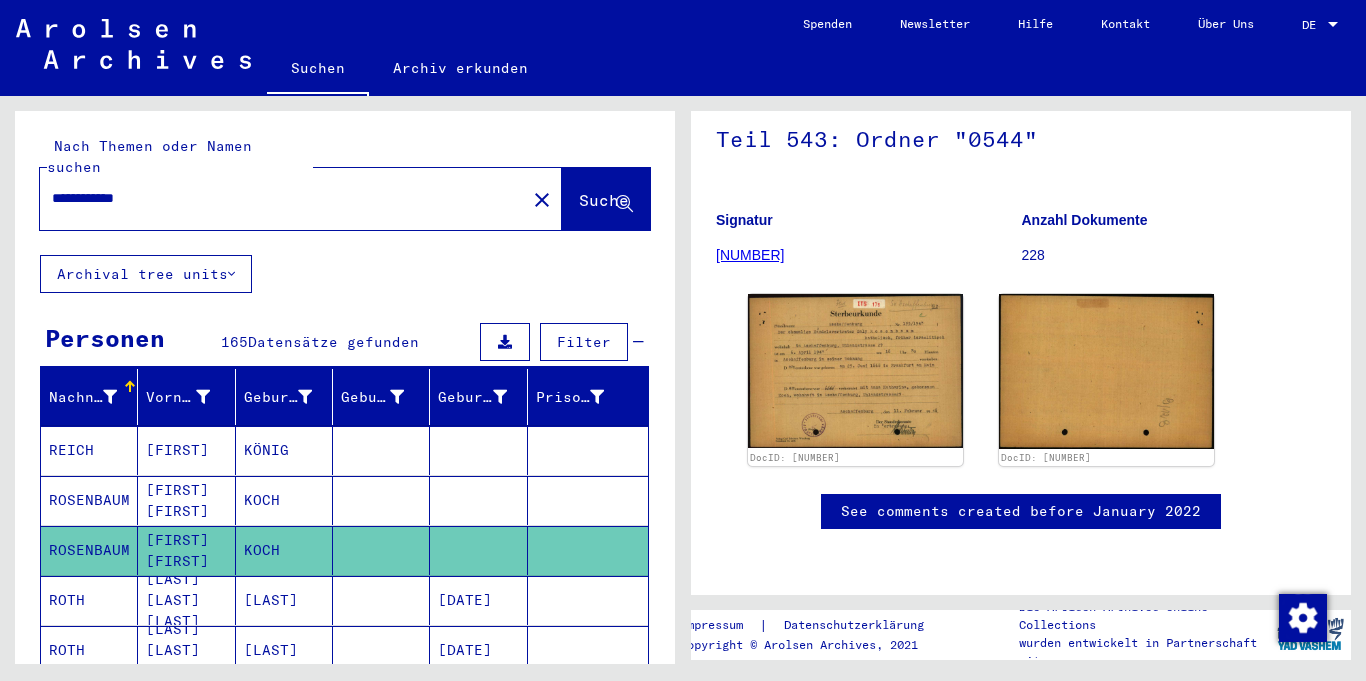 scroll, scrollTop: 0, scrollLeft: 0, axis: both 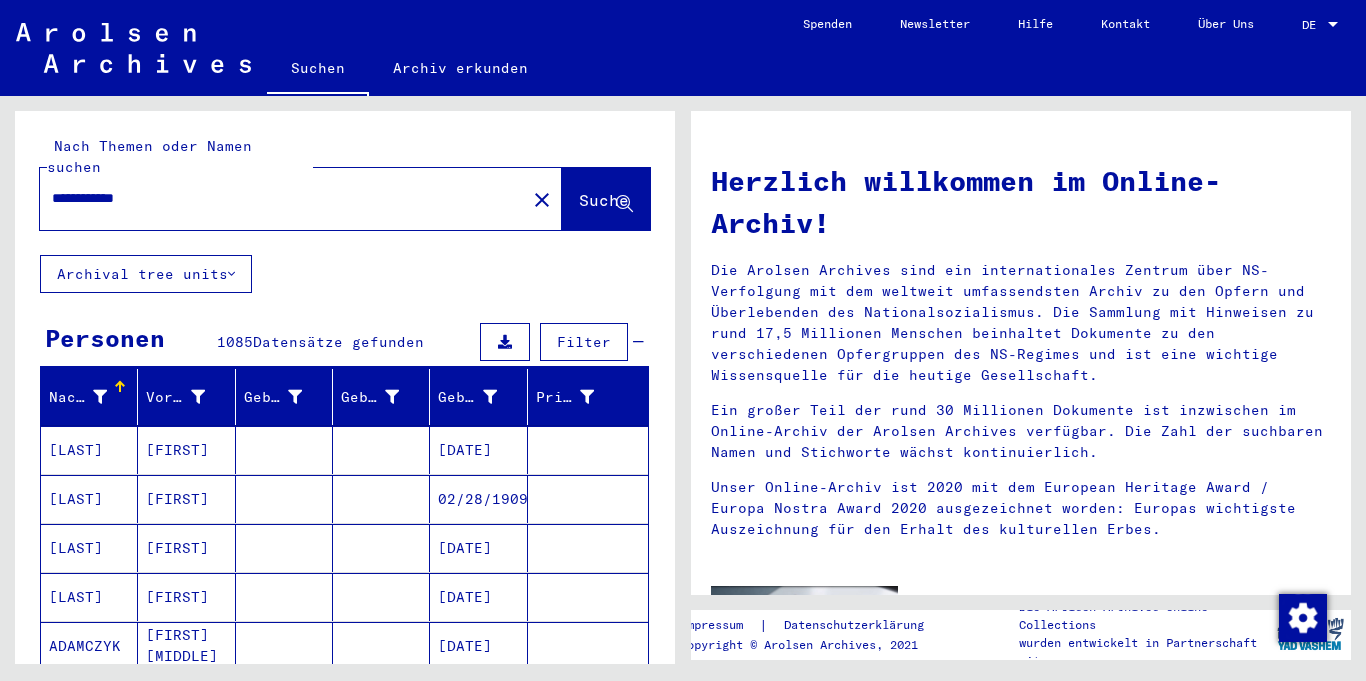 click on "**********" at bounding box center [277, 198] 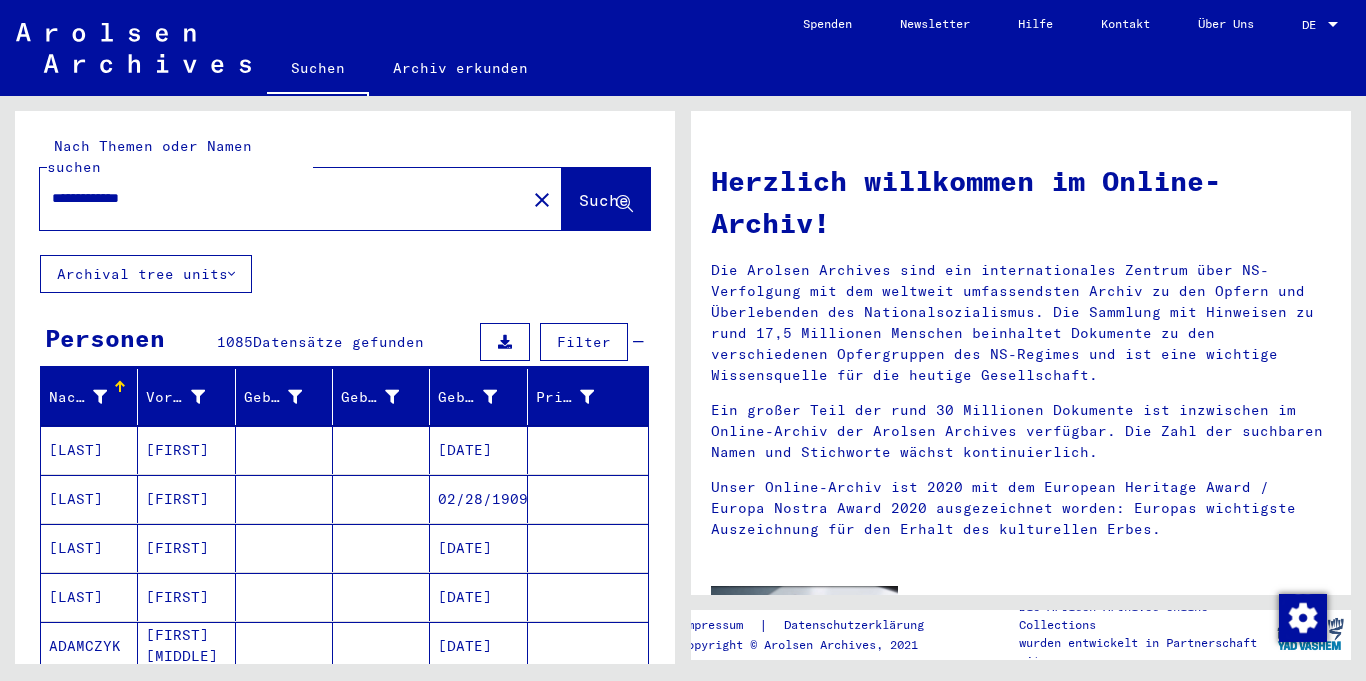 click on "**********" at bounding box center (277, 198) 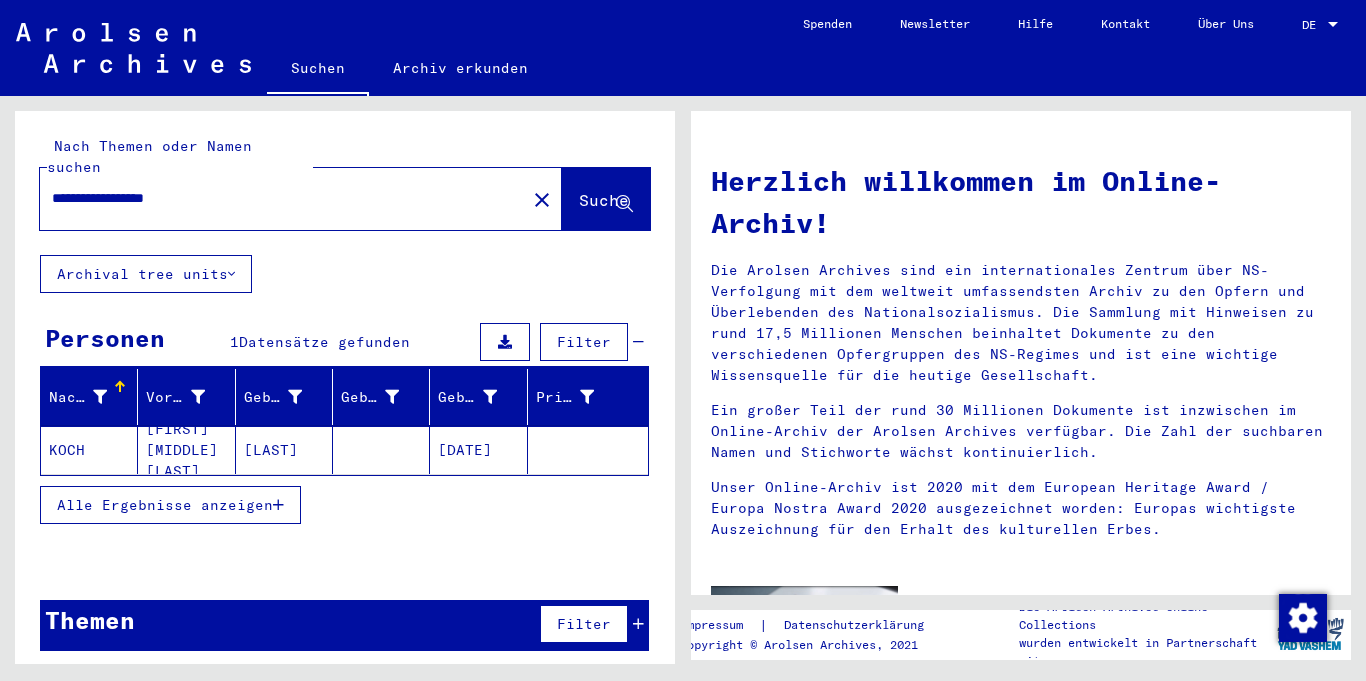 click 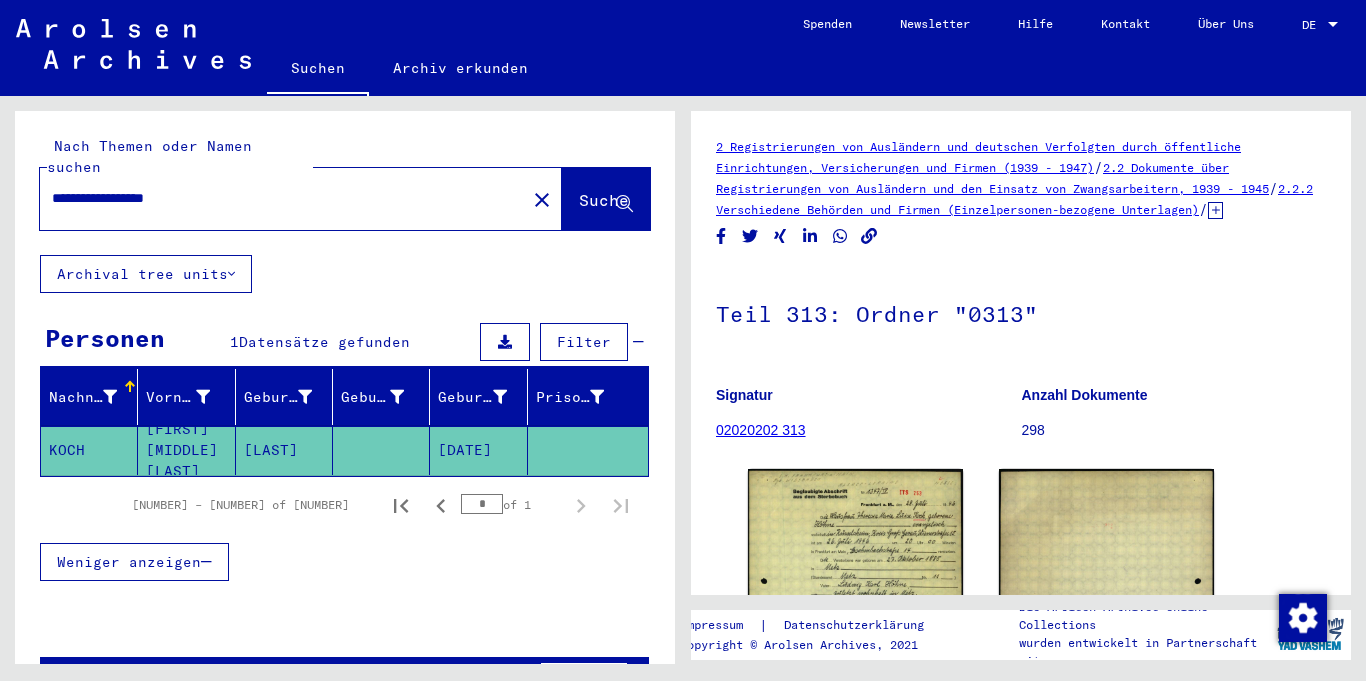 scroll, scrollTop: 0, scrollLeft: 0, axis: both 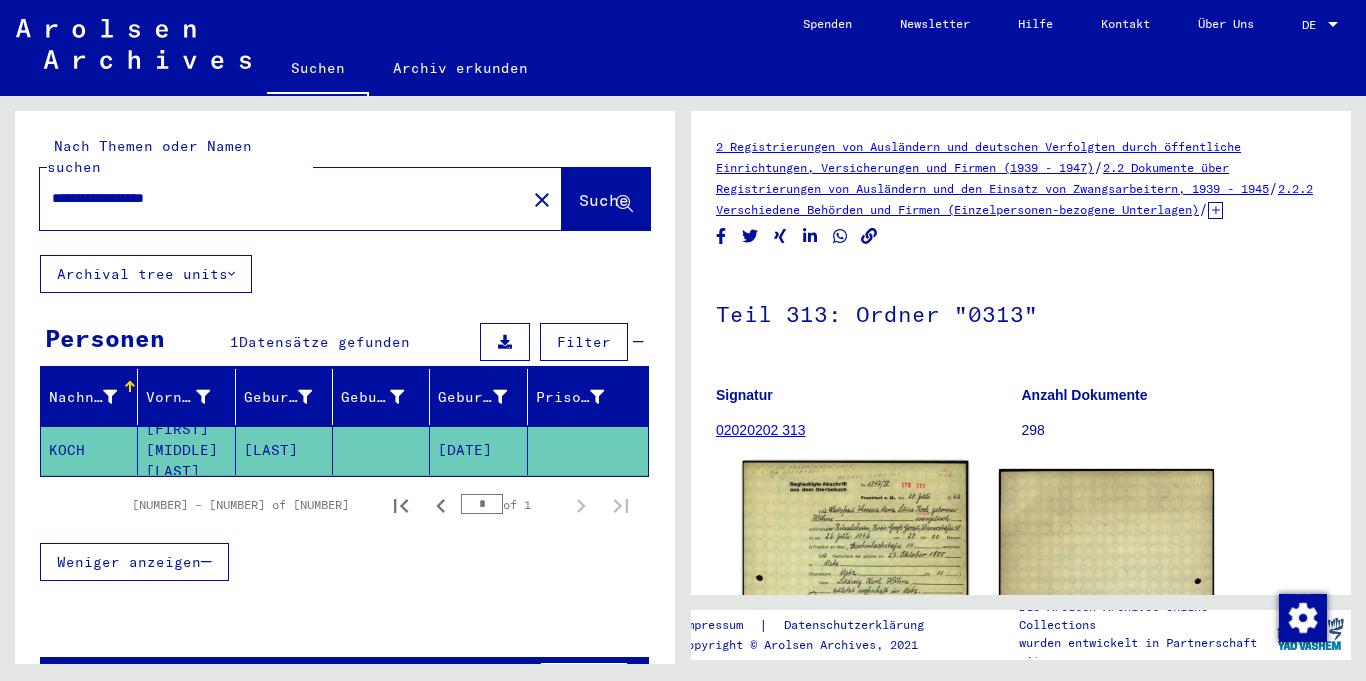 click 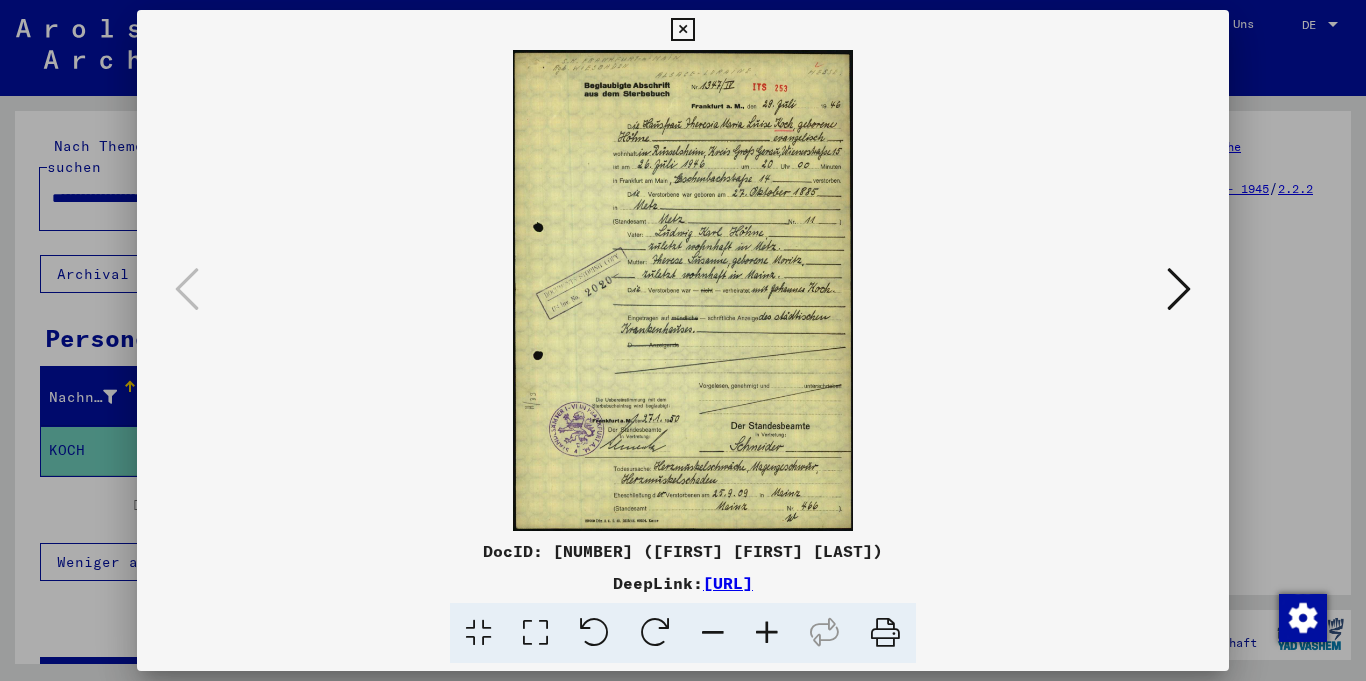 click at bounding box center [683, 340] 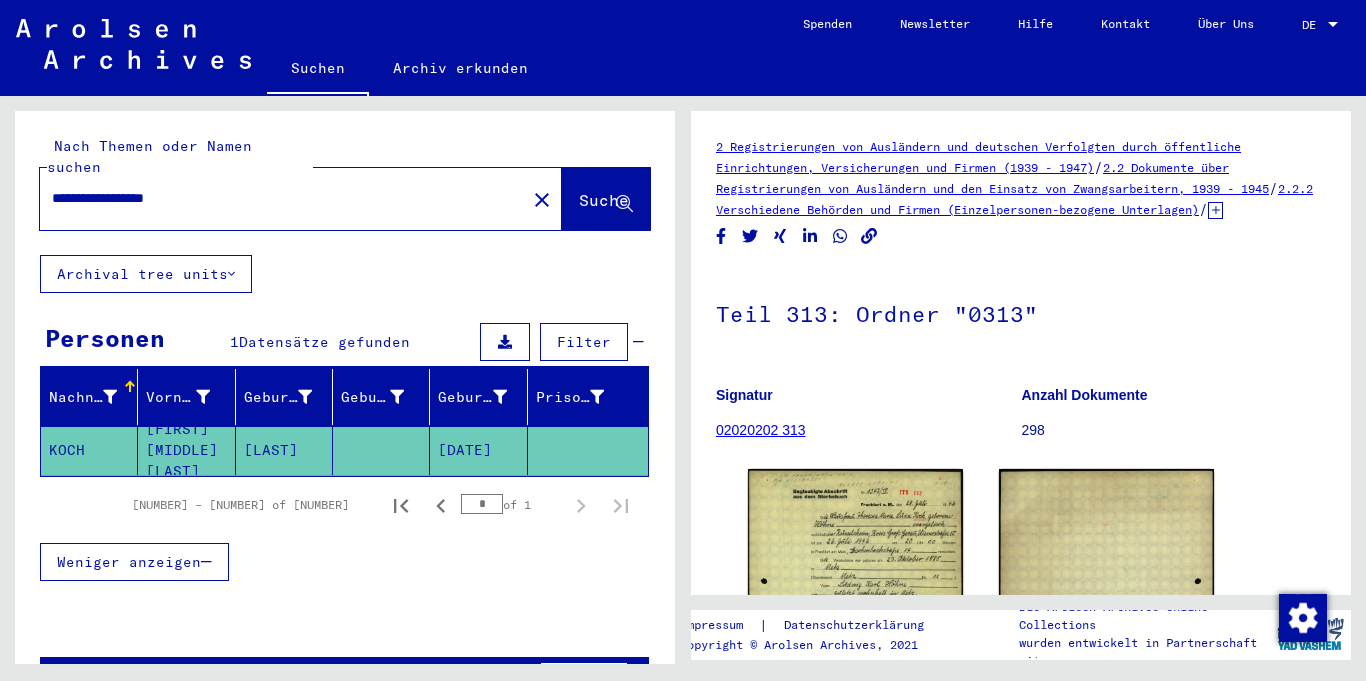 drag, startPoint x: 94, startPoint y: 175, endPoint x: 0, endPoint y: 173, distance: 94.02127 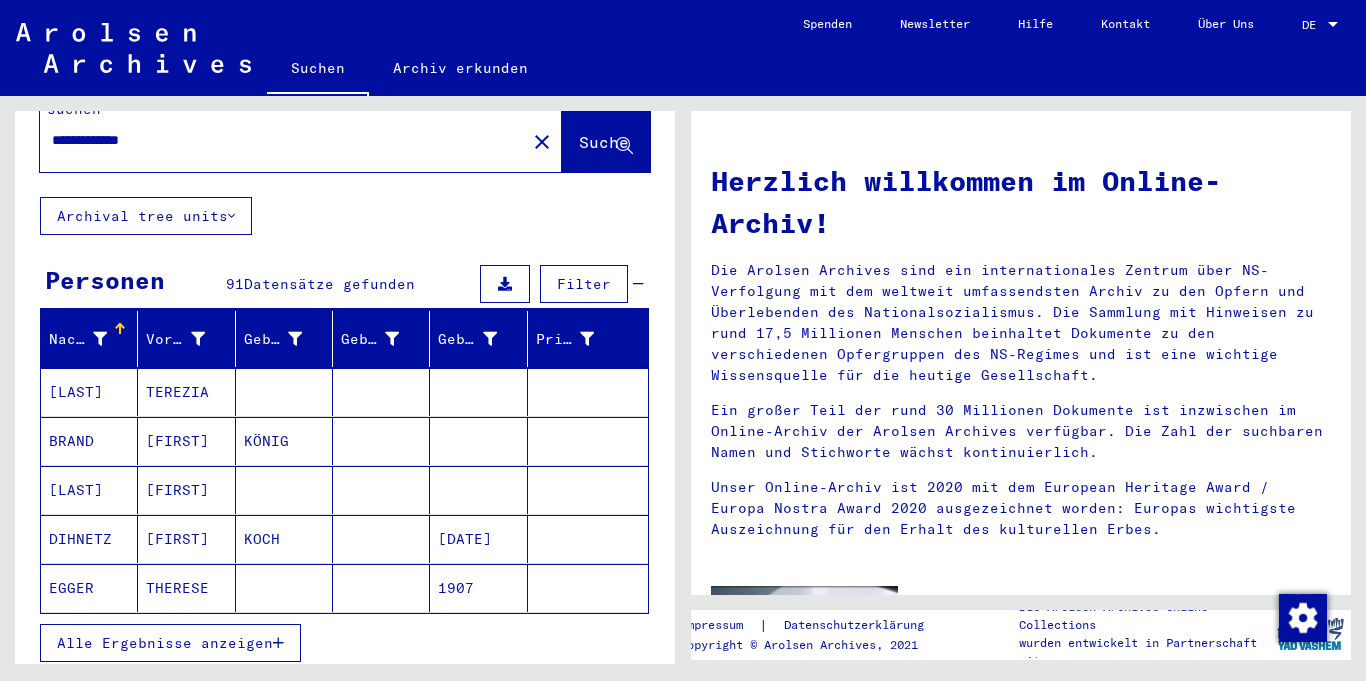 scroll, scrollTop: 37, scrollLeft: 0, axis: vertical 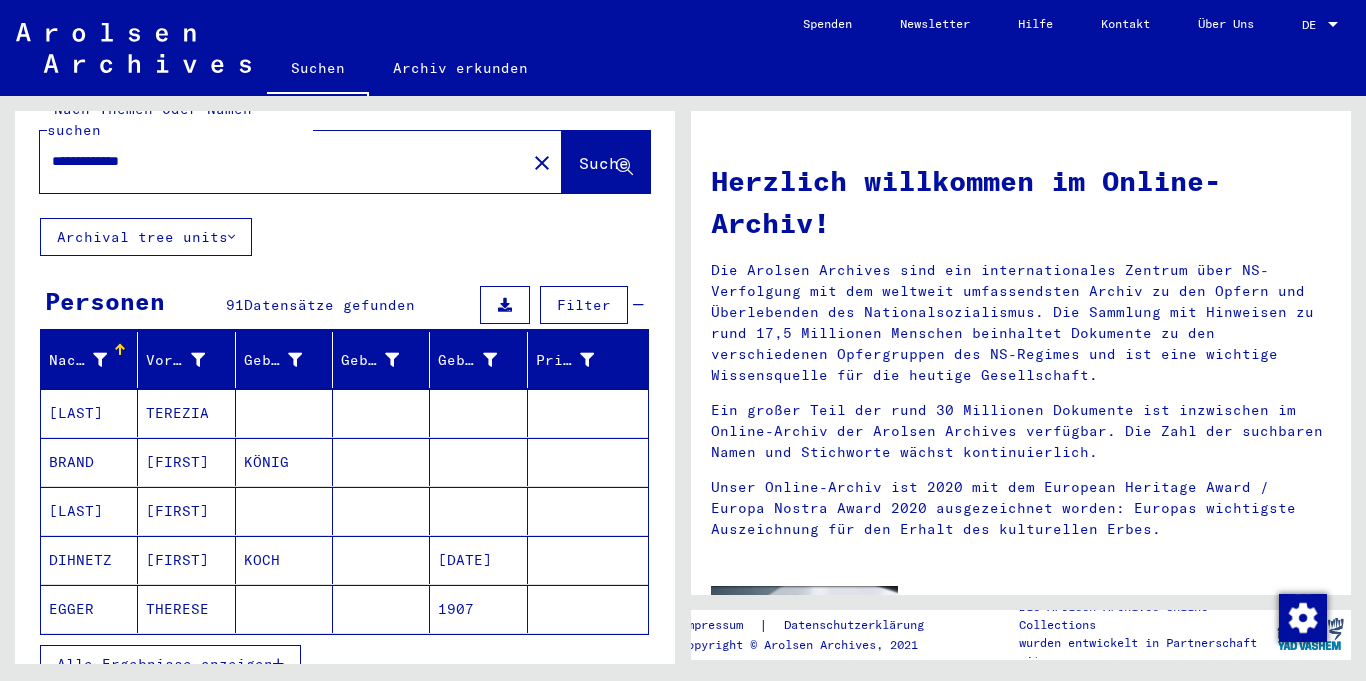 click on "**********" 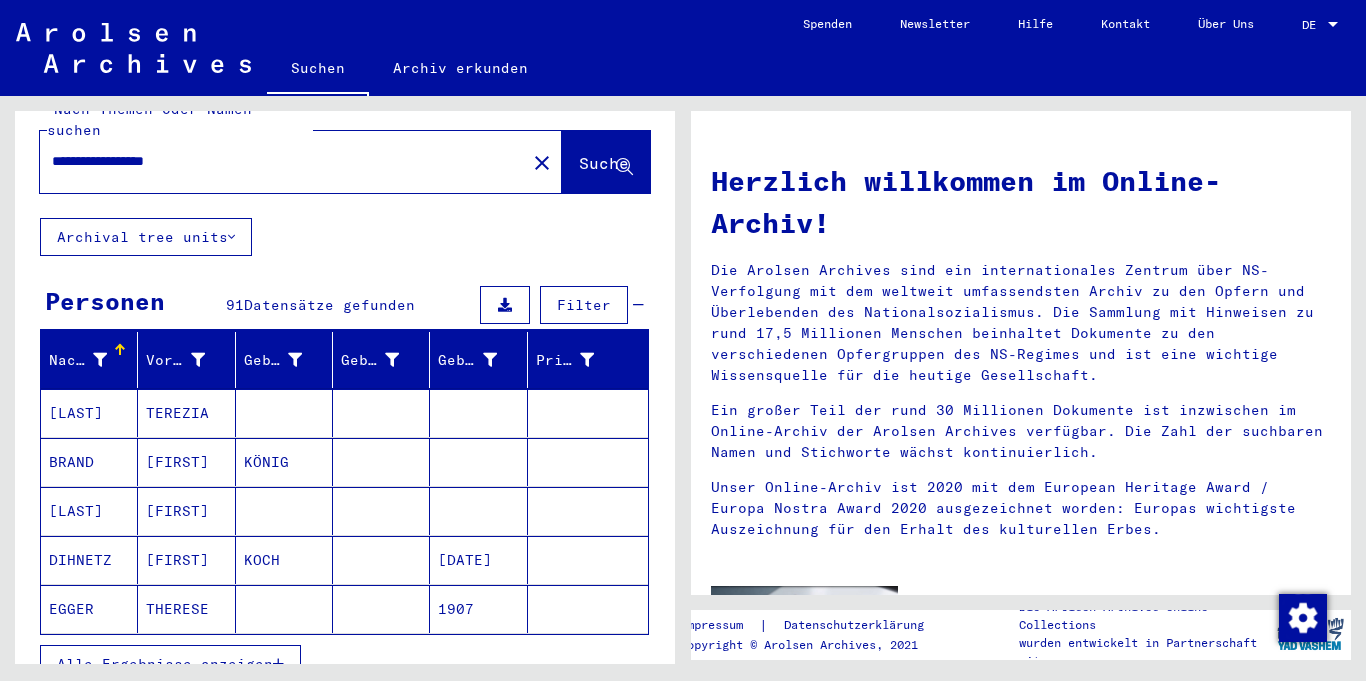 scroll, scrollTop: 0, scrollLeft: 0, axis: both 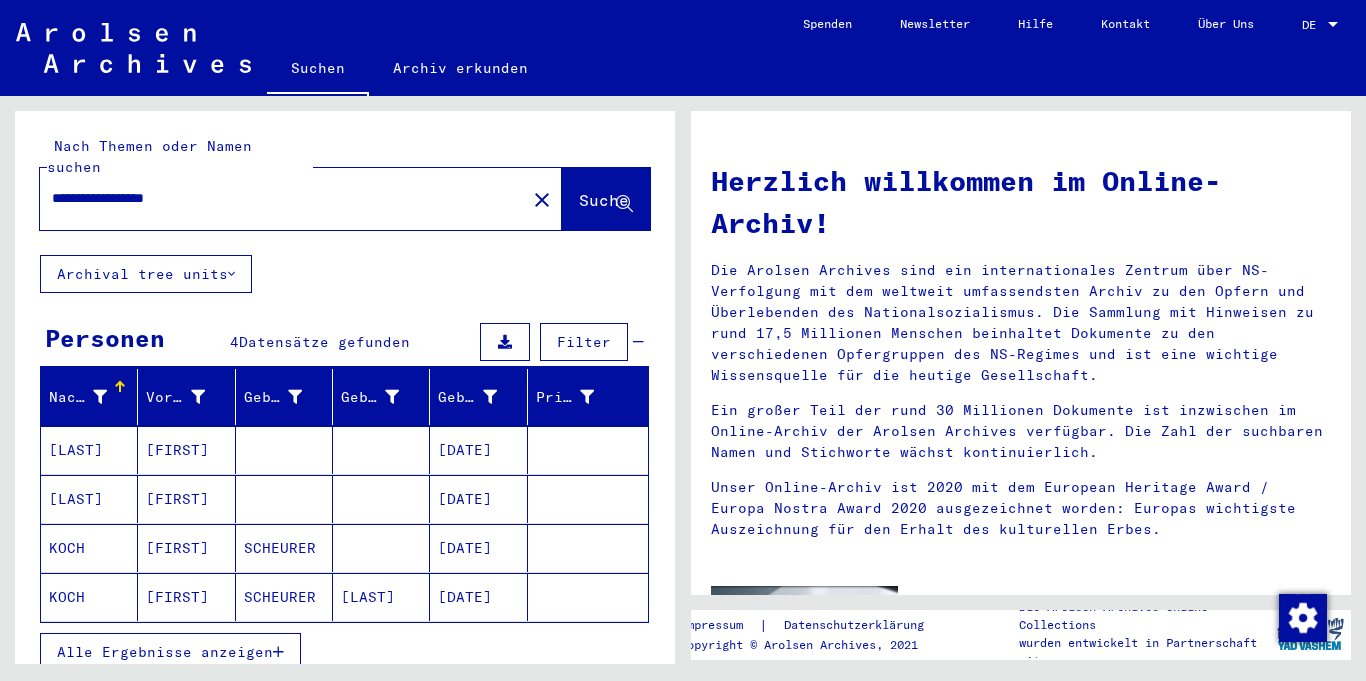 click at bounding box center [381, 597] 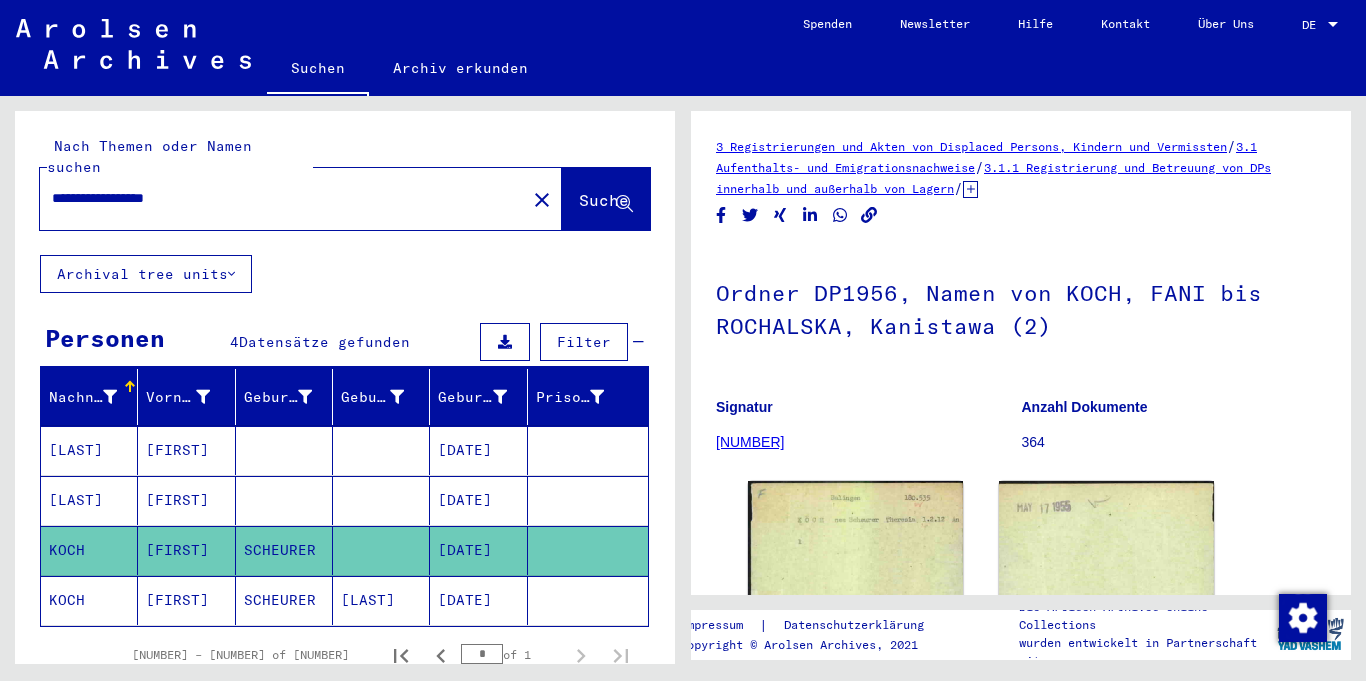 scroll, scrollTop: 0, scrollLeft: 0, axis: both 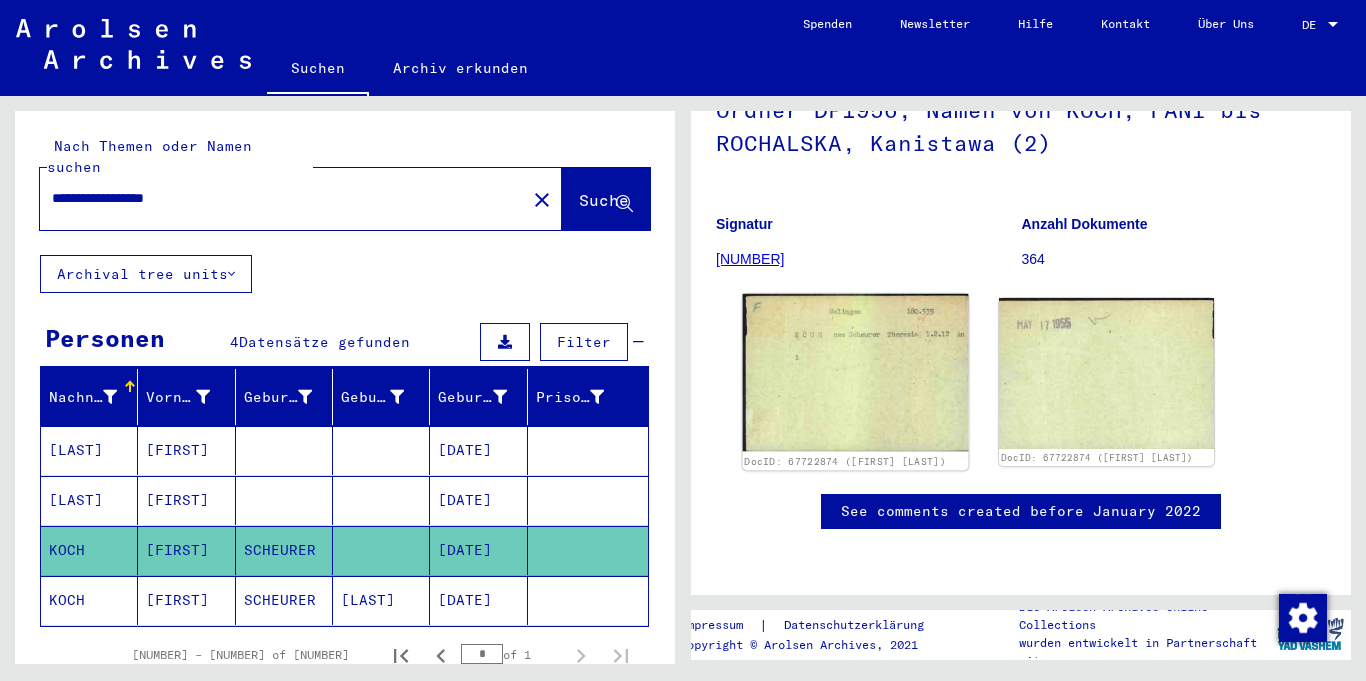 click 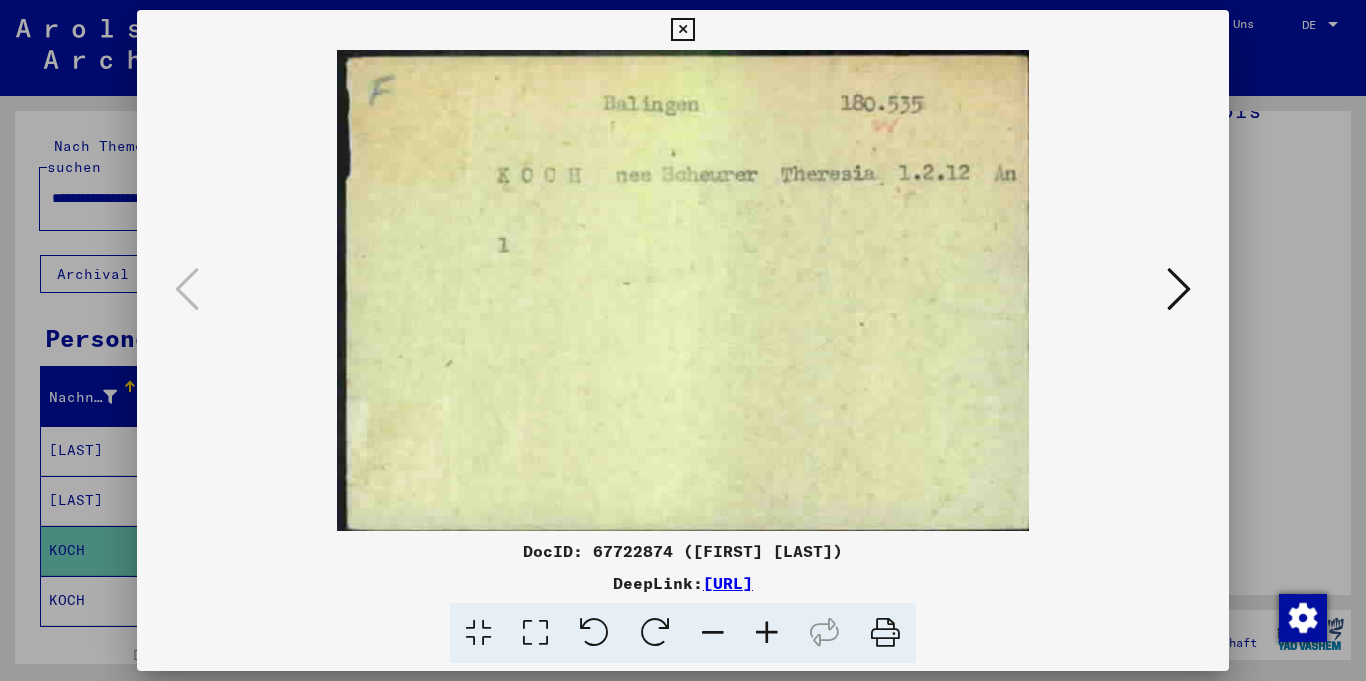 click at bounding box center [683, 340] 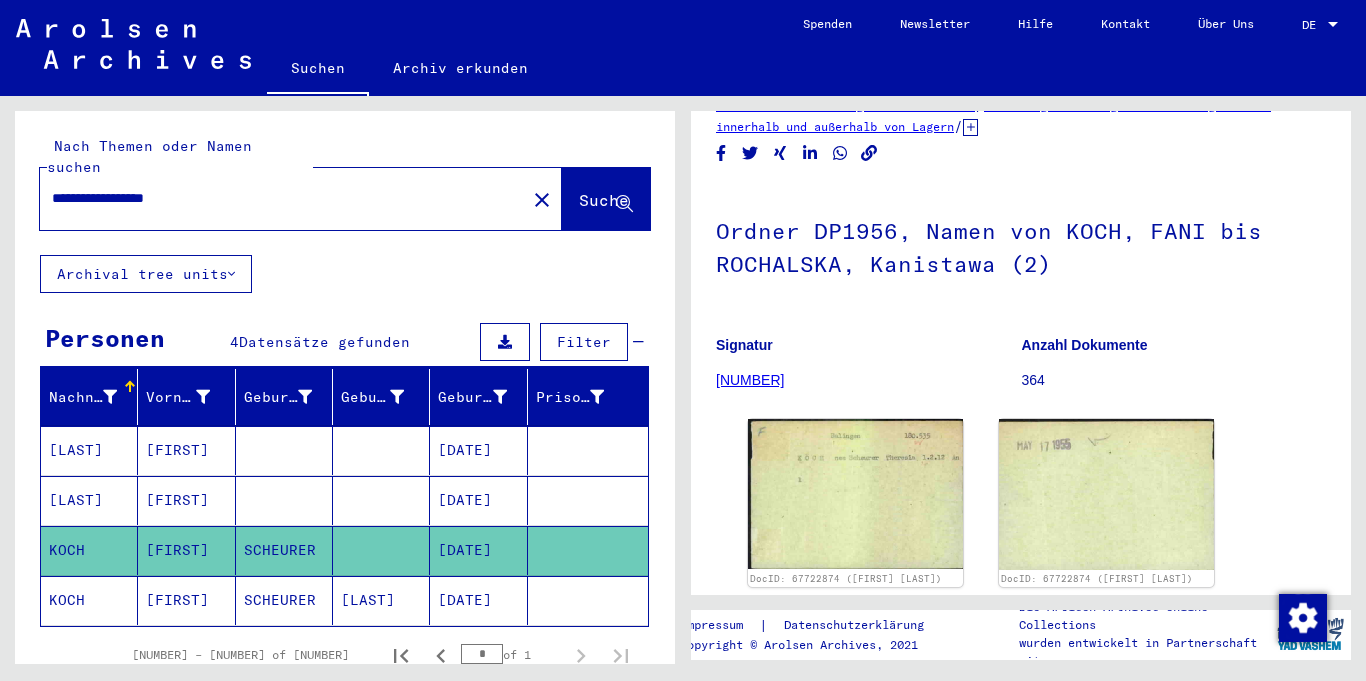 scroll, scrollTop: 0, scrollLeft: 0, axis: both 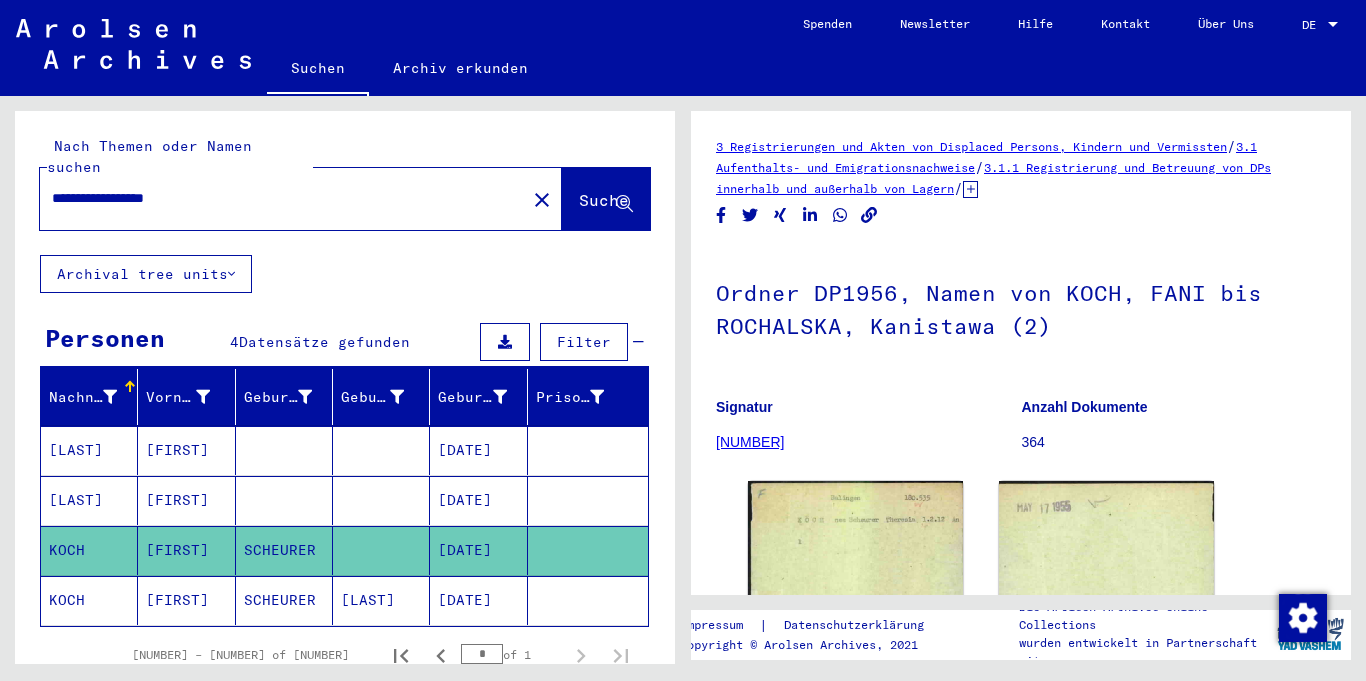 drag, startPoint x: 414, startPoint y: 180, endPoint x: 21, endPoint y: 180, distance: 393 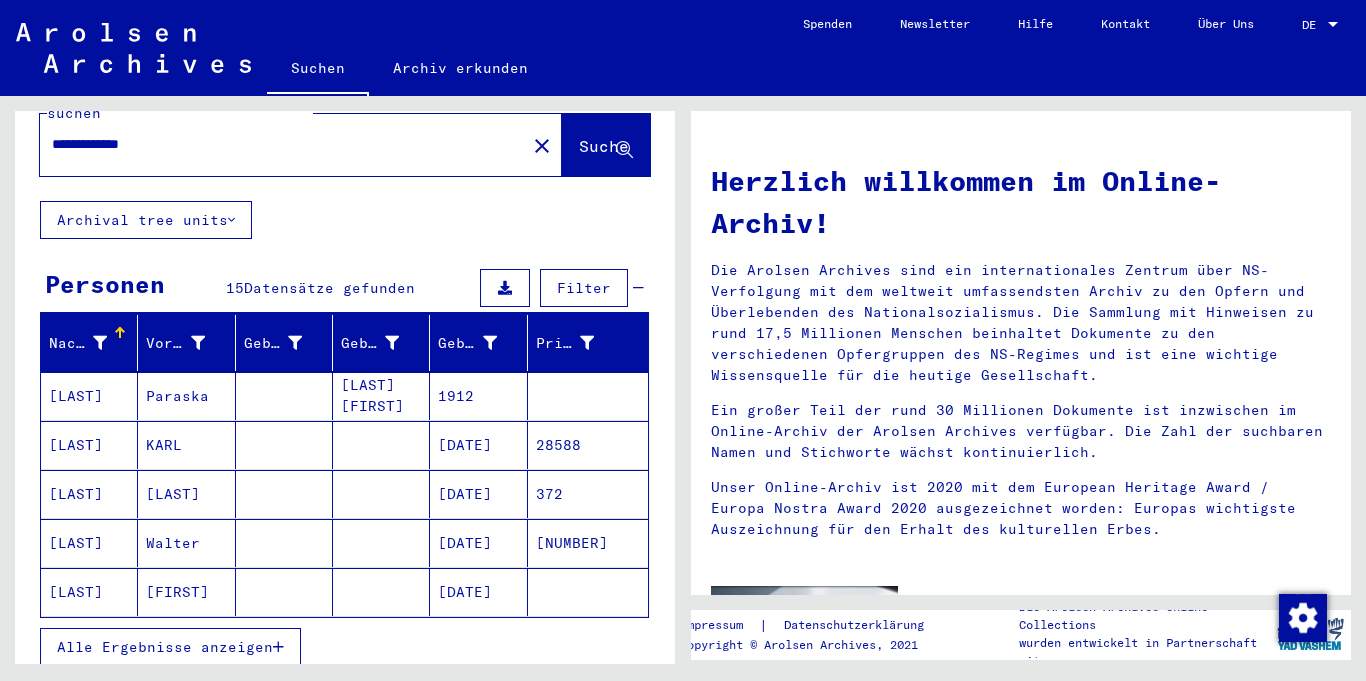 scroll, scrollTop: 67, scrollLeft: 0, axis: vertical 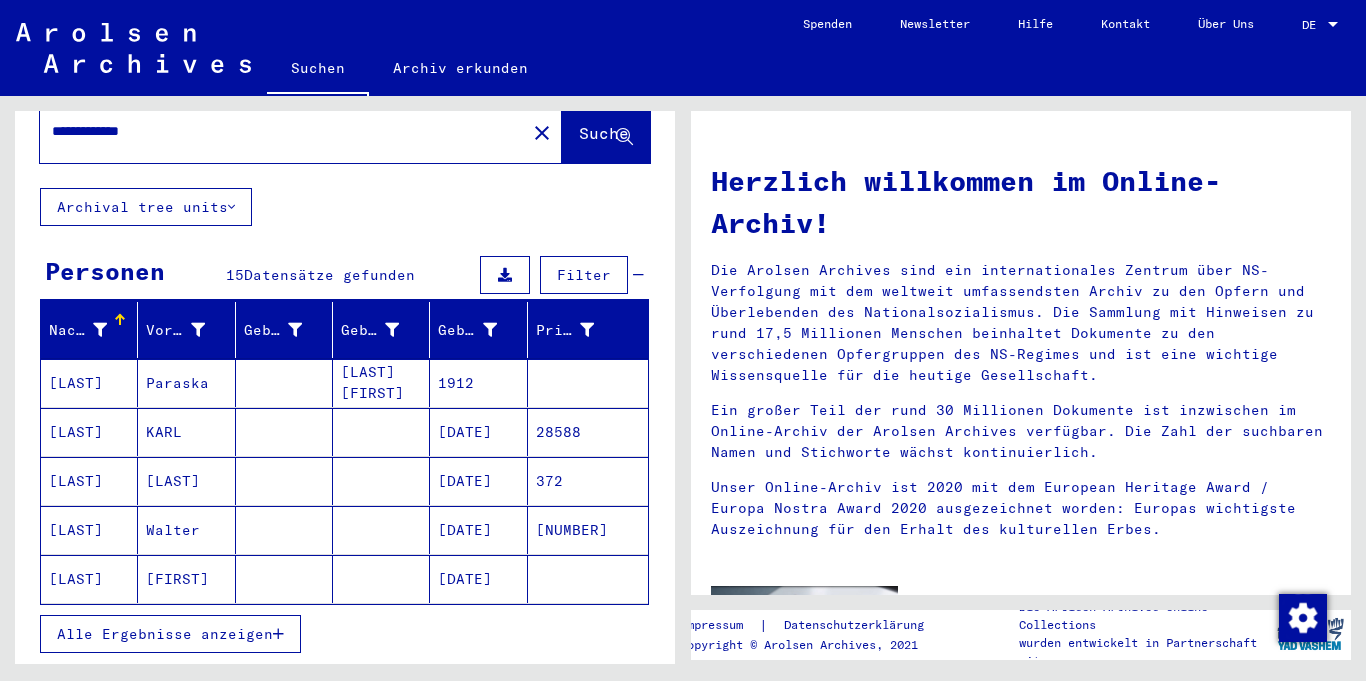 click 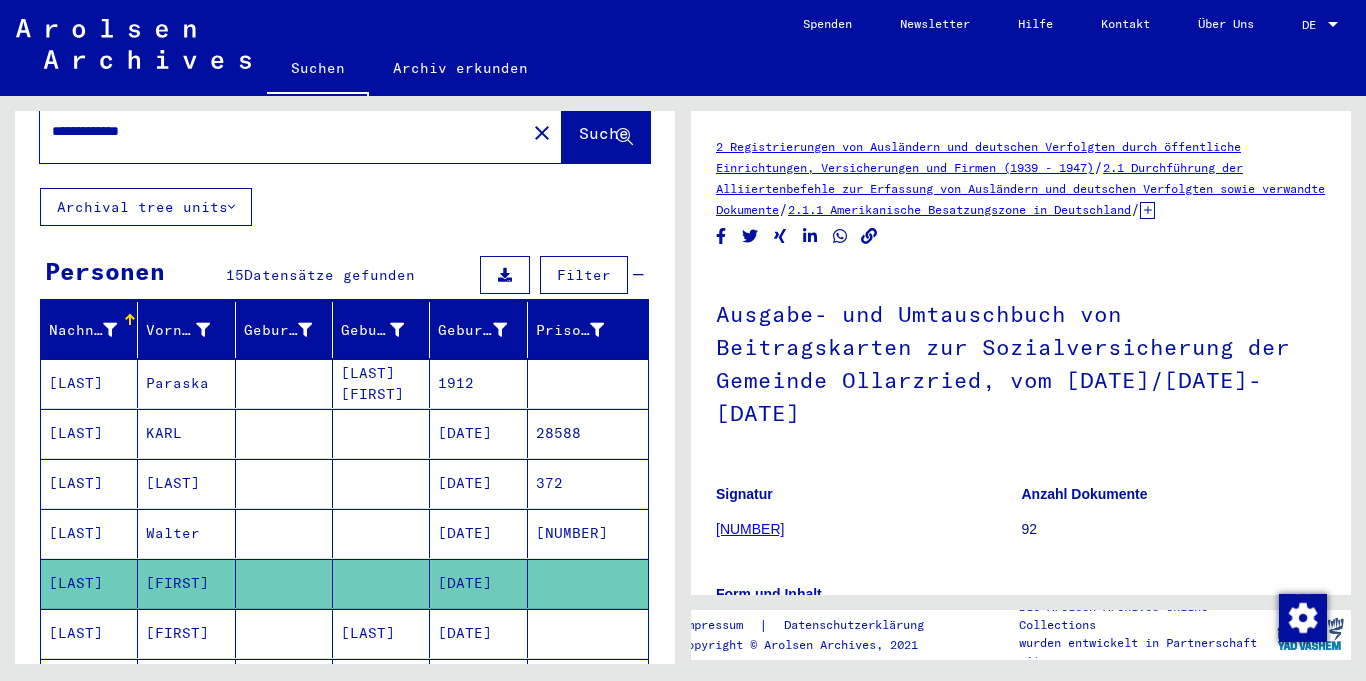 scroll, scrollTop: 0, scrollLeft: 0, axis: both 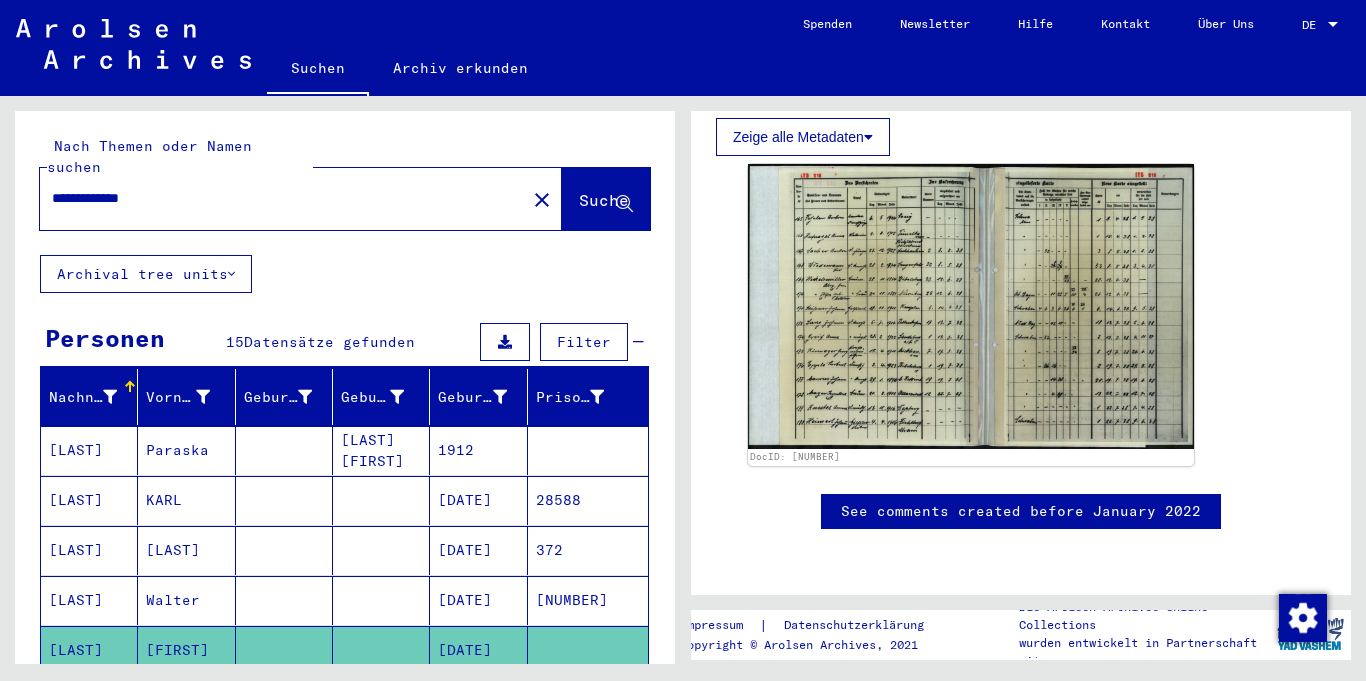 drag, startPoint x: 260, startPoint y: 173, endPoint x: 51, endPoint y: 192, distance: 209.86186 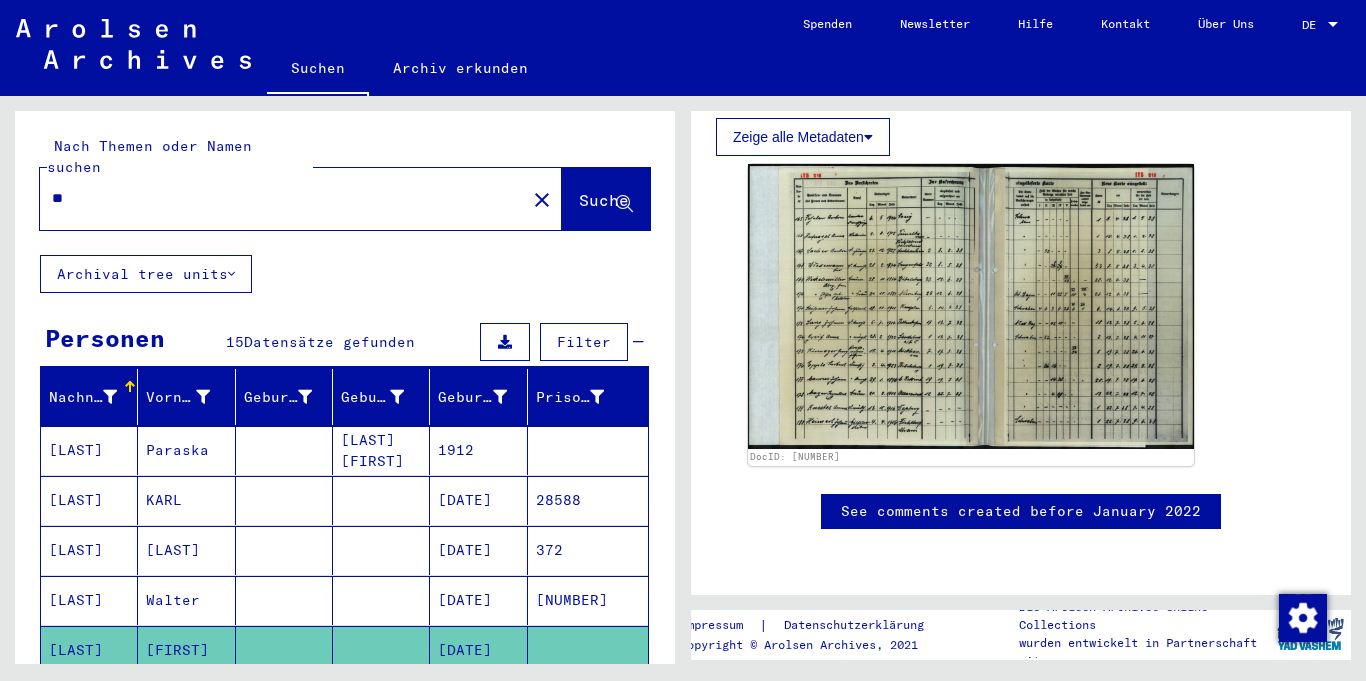 type on "*" 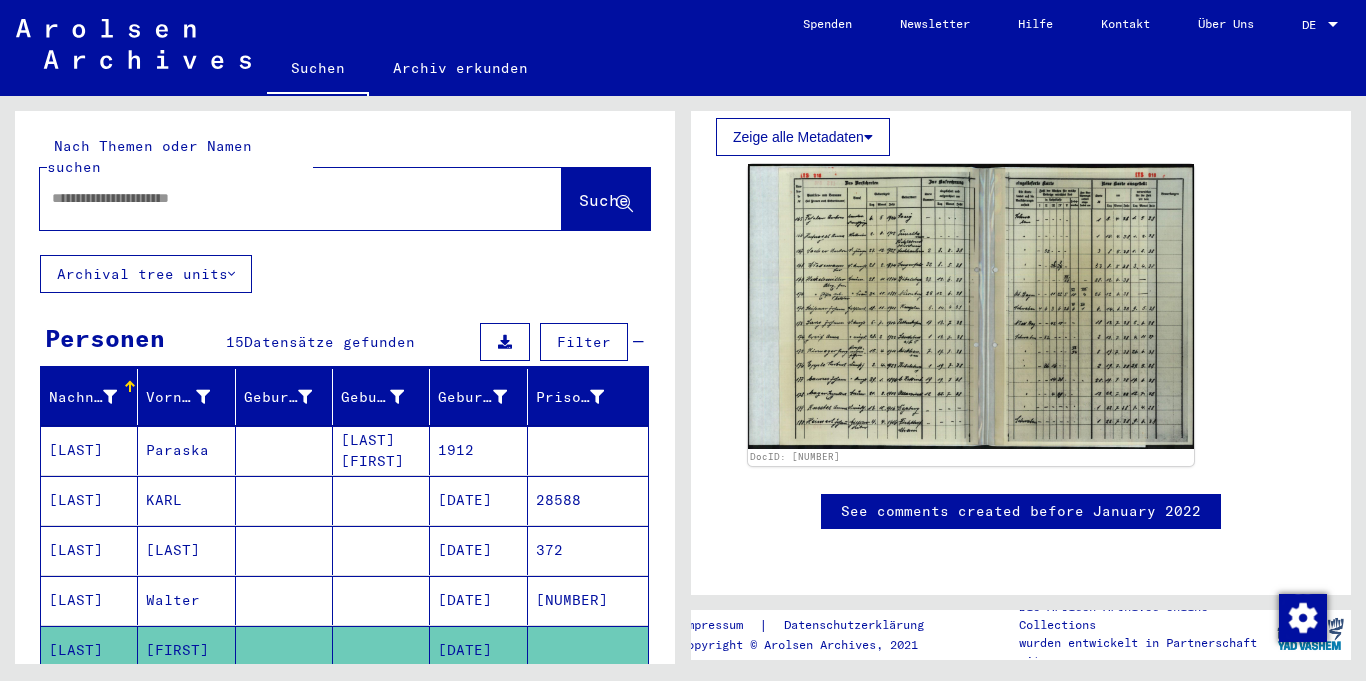 type on "*" 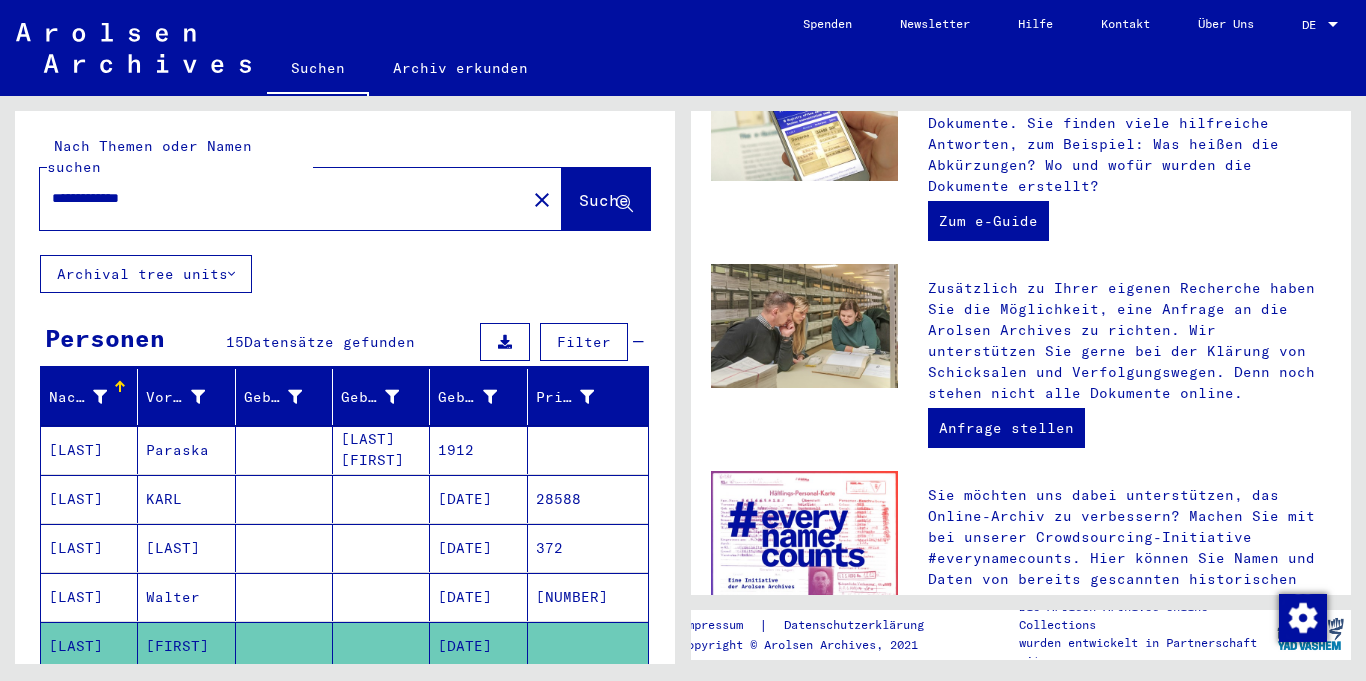 scroll, scrollTop: 0, scrollLeft: 0, axis: both 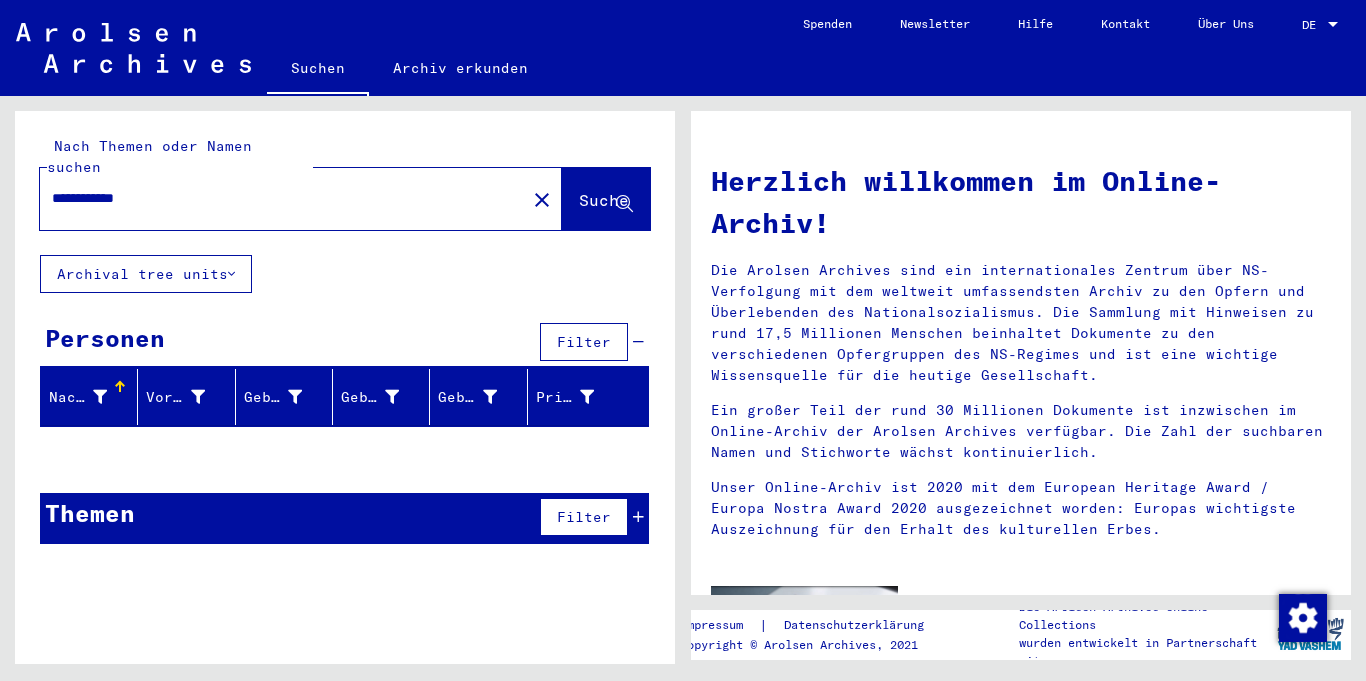 drag, startPoint x: 232, startPoint y: 182, endPoint x: 0, endPoint y: 190, distance: 232.1379 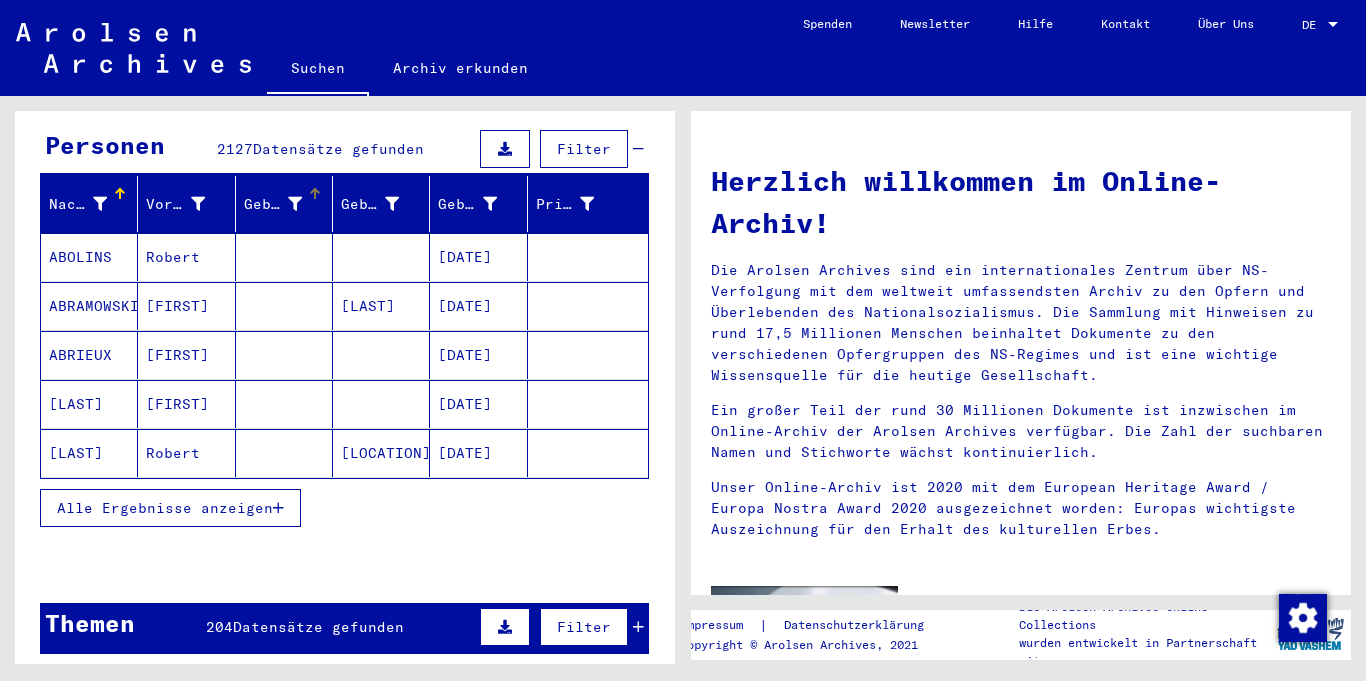 scroll, scrollTop: 211, scrollLeft: 0, axis: vertical 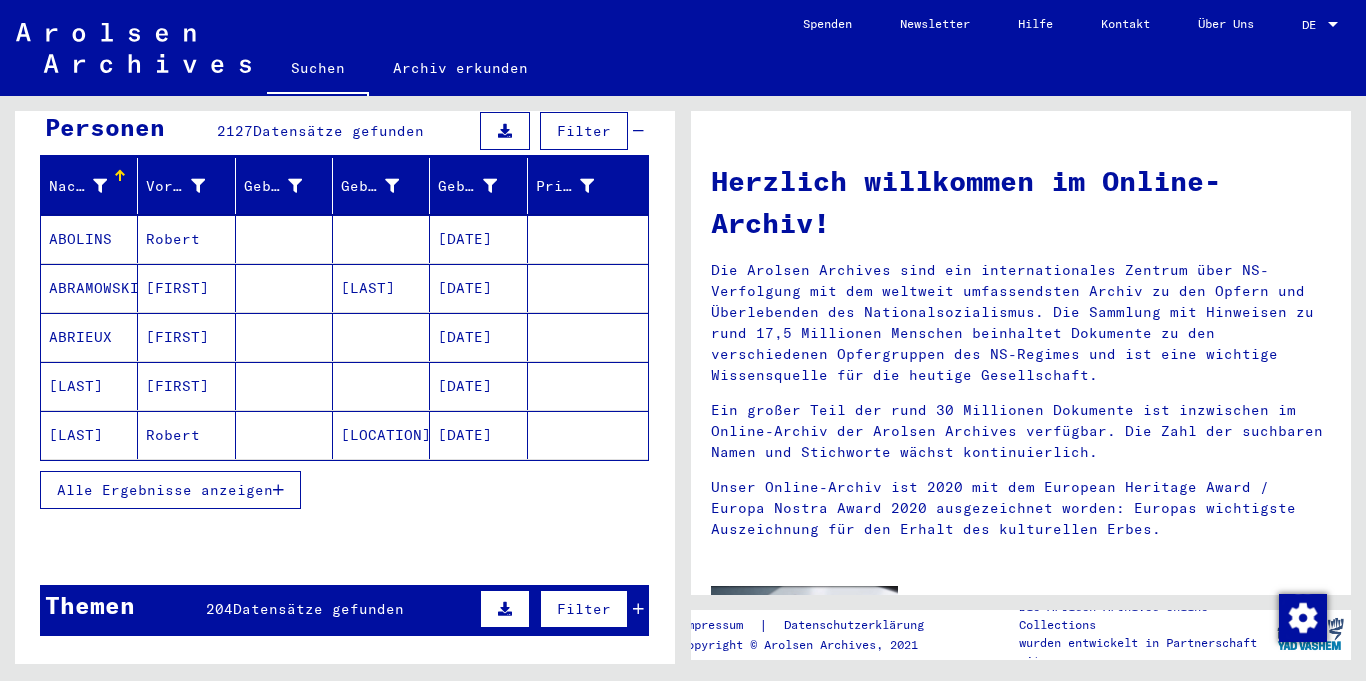 click at bounding box center [278, 490] 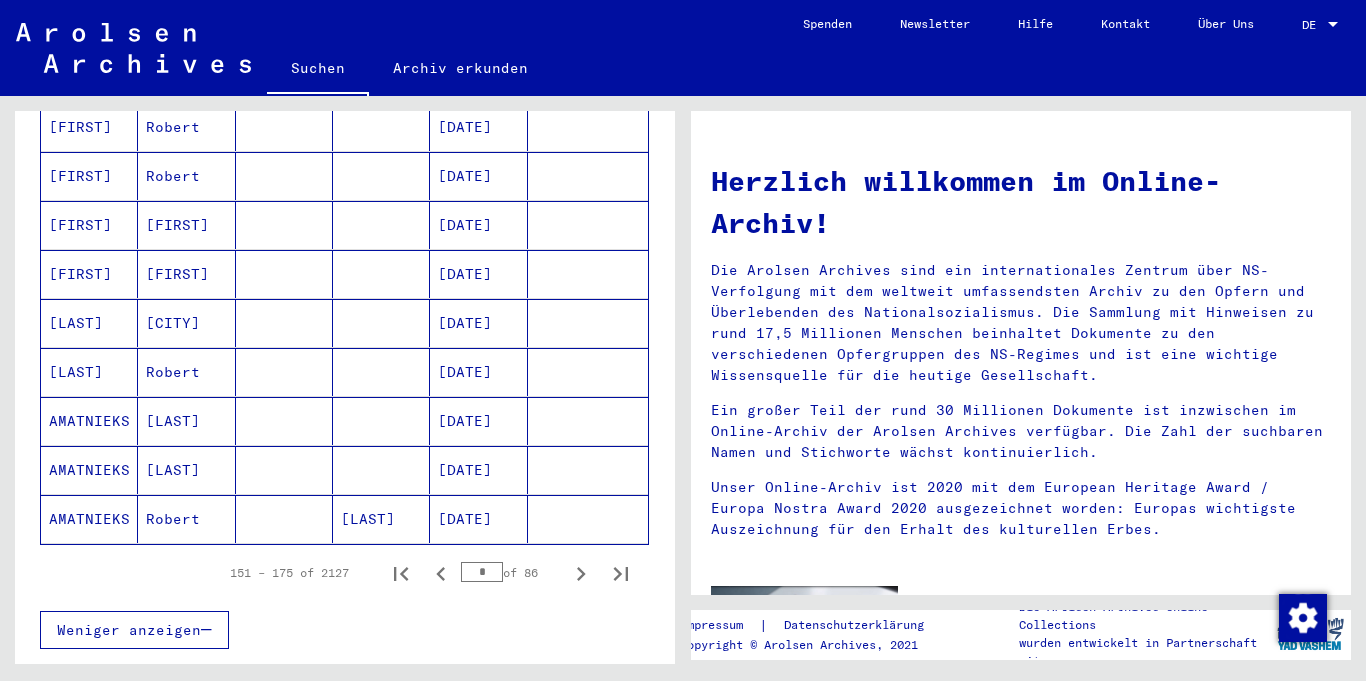 scroll, scrollTop: 0, scrollLeft: 0, axis: both 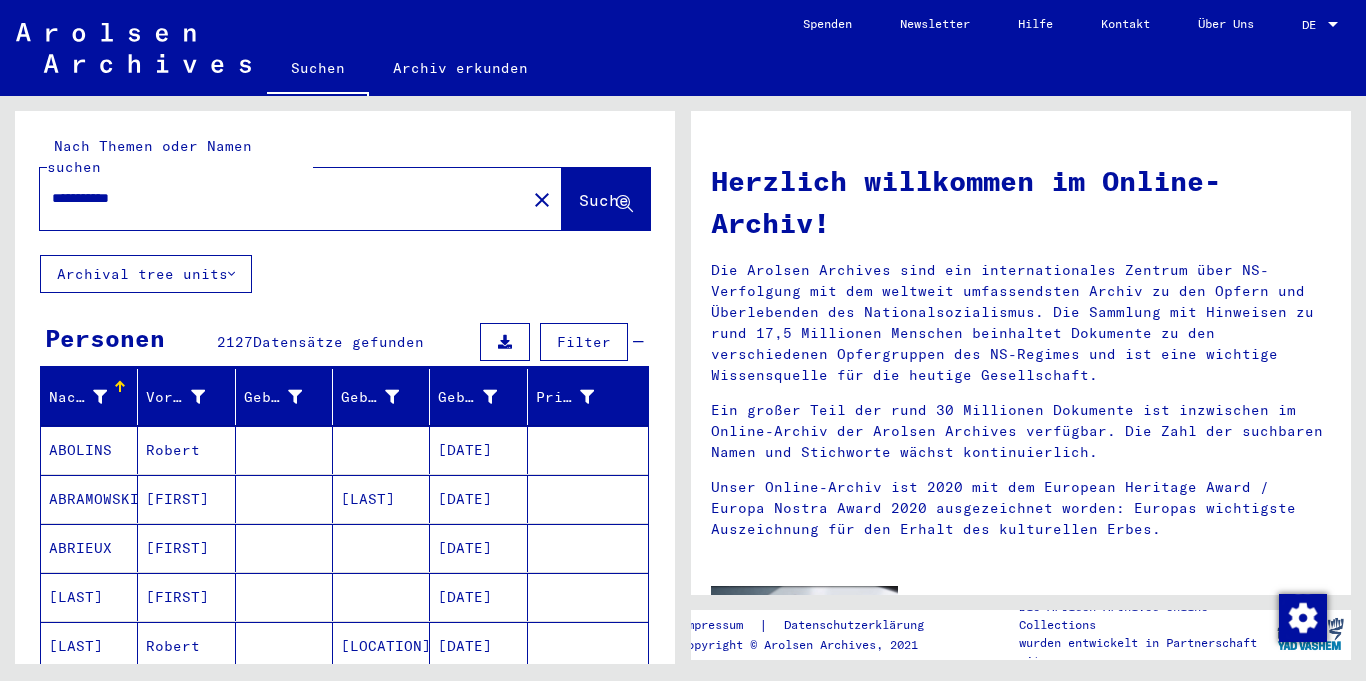 click on "**********" at bounding box center (277, 198) 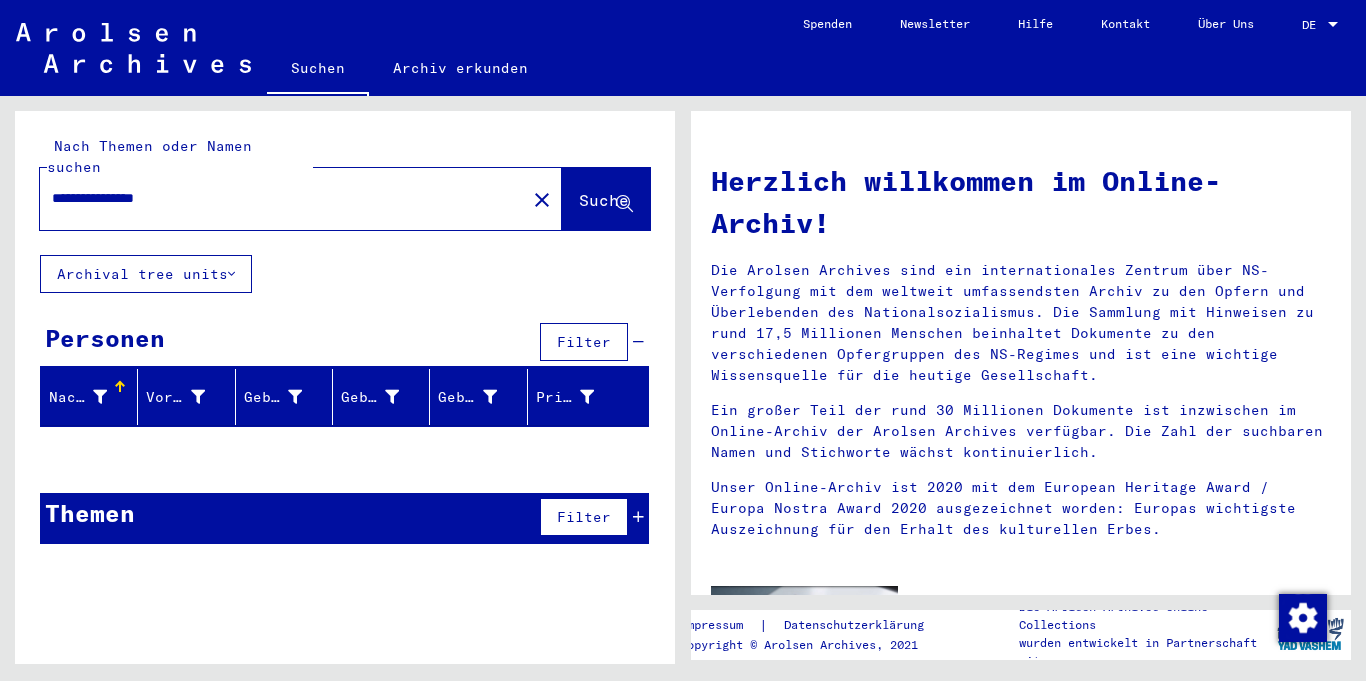 drag, startPoint x: 277, startPoint y: 185, endPoint x: 69, endPoint y: 185, distance: 208 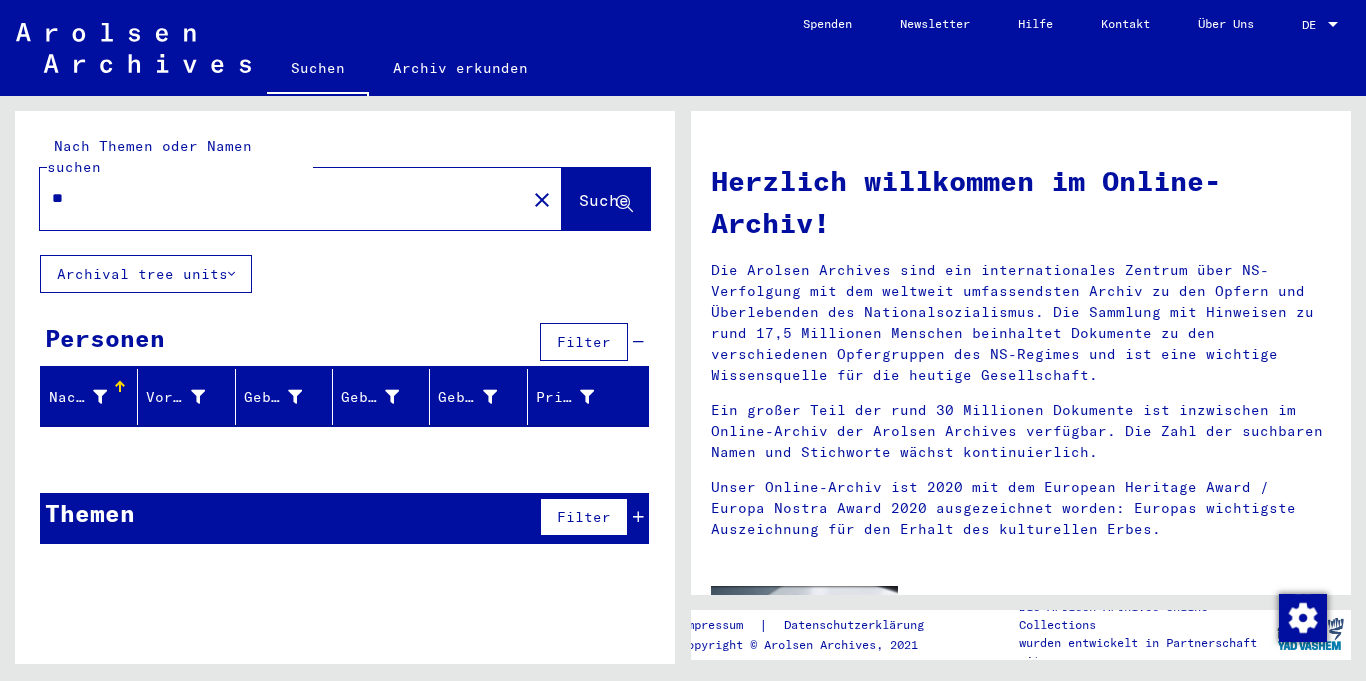 type on "*" 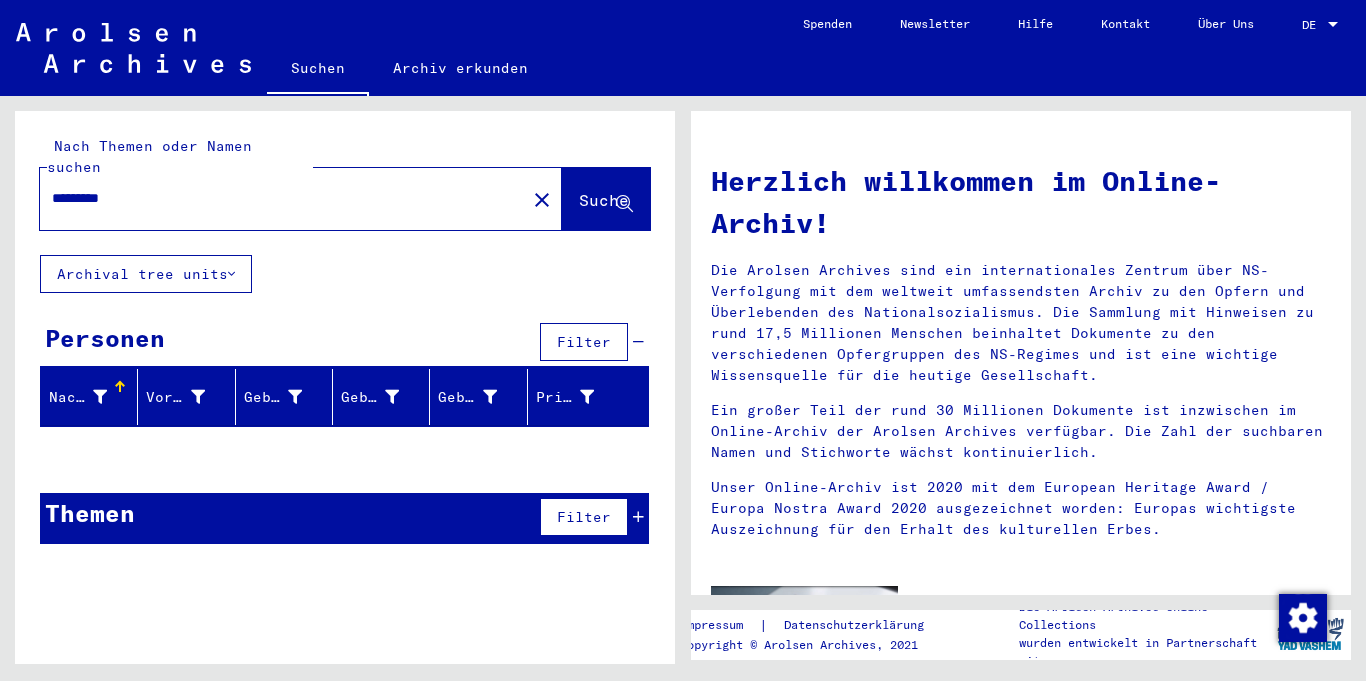 type on "*********" 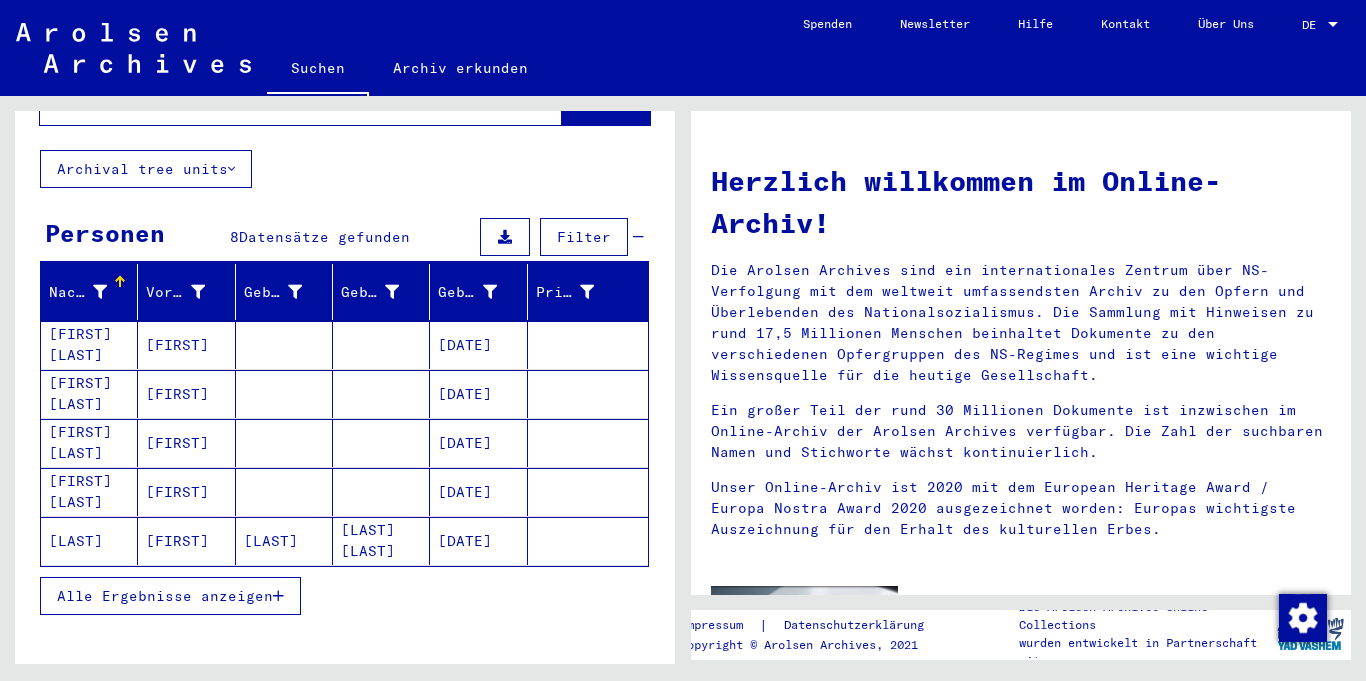 scroll, scrollTop: 130, scrollLeft: 0, axis: vertical 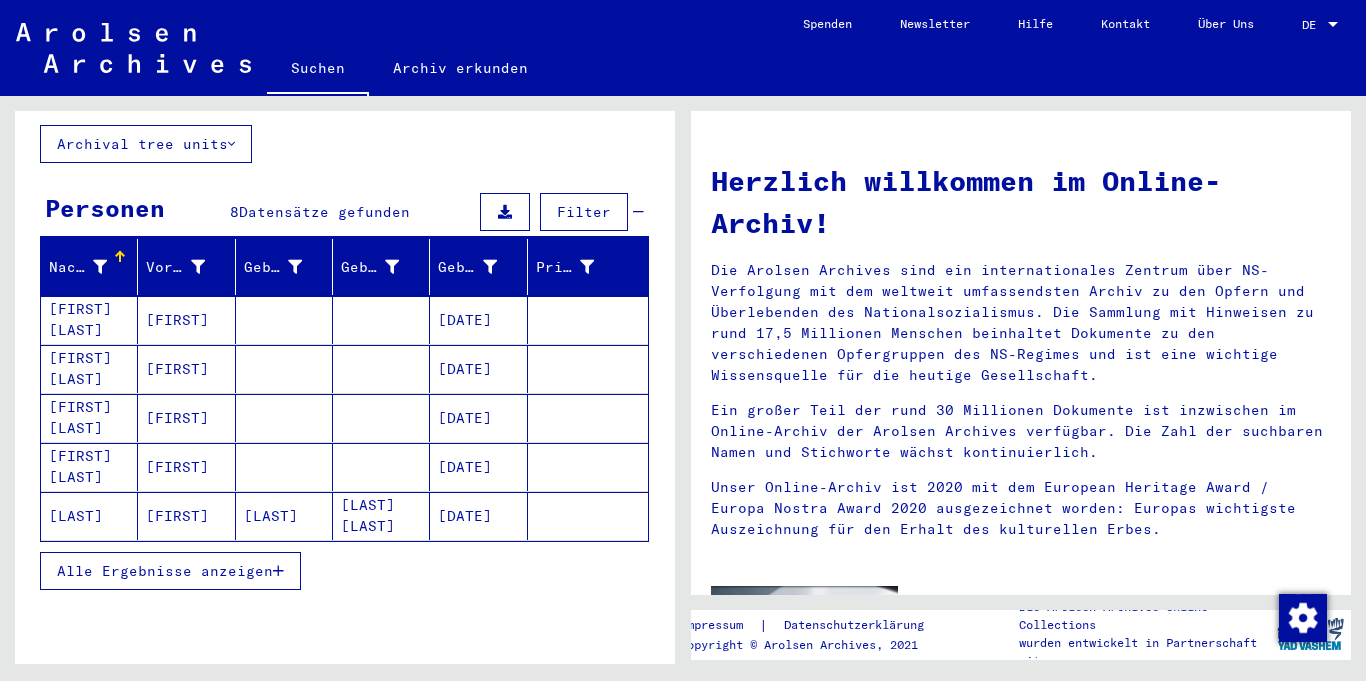click at bounding box center (278, 571) 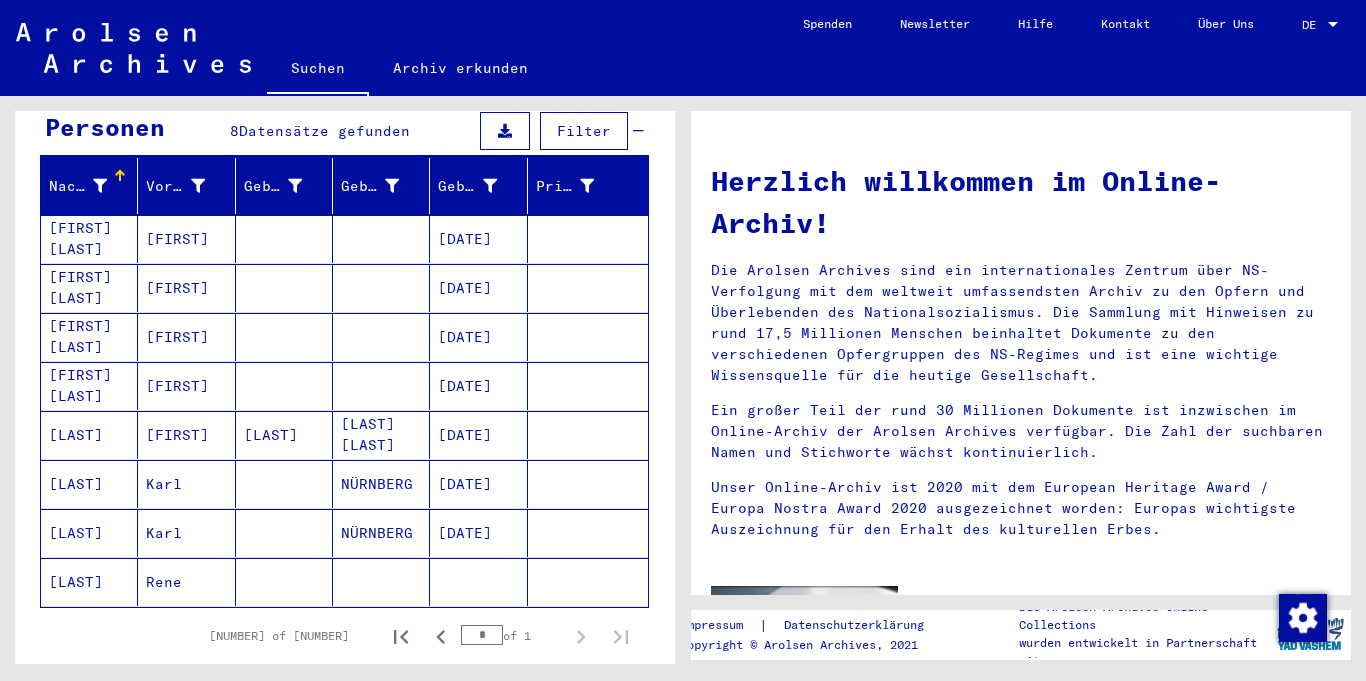 scroll, scrollTop: 260, scrollLeft: 0, axis: vertical 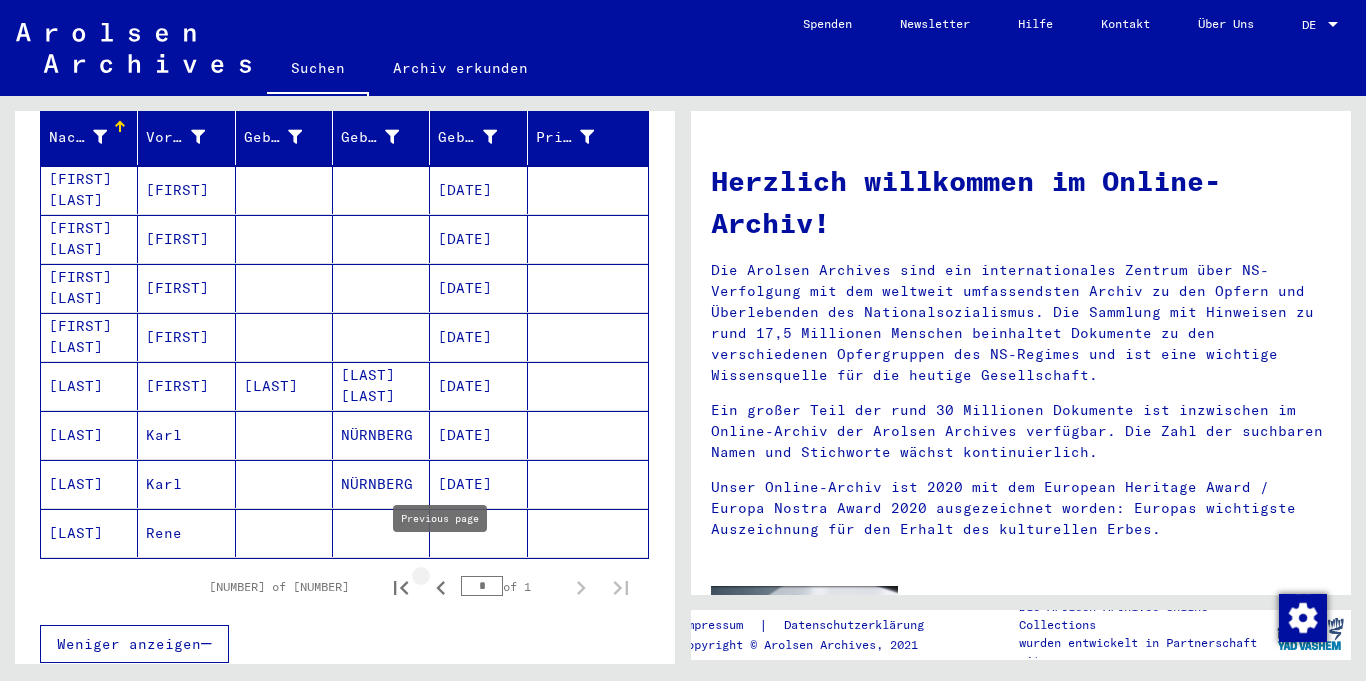 click 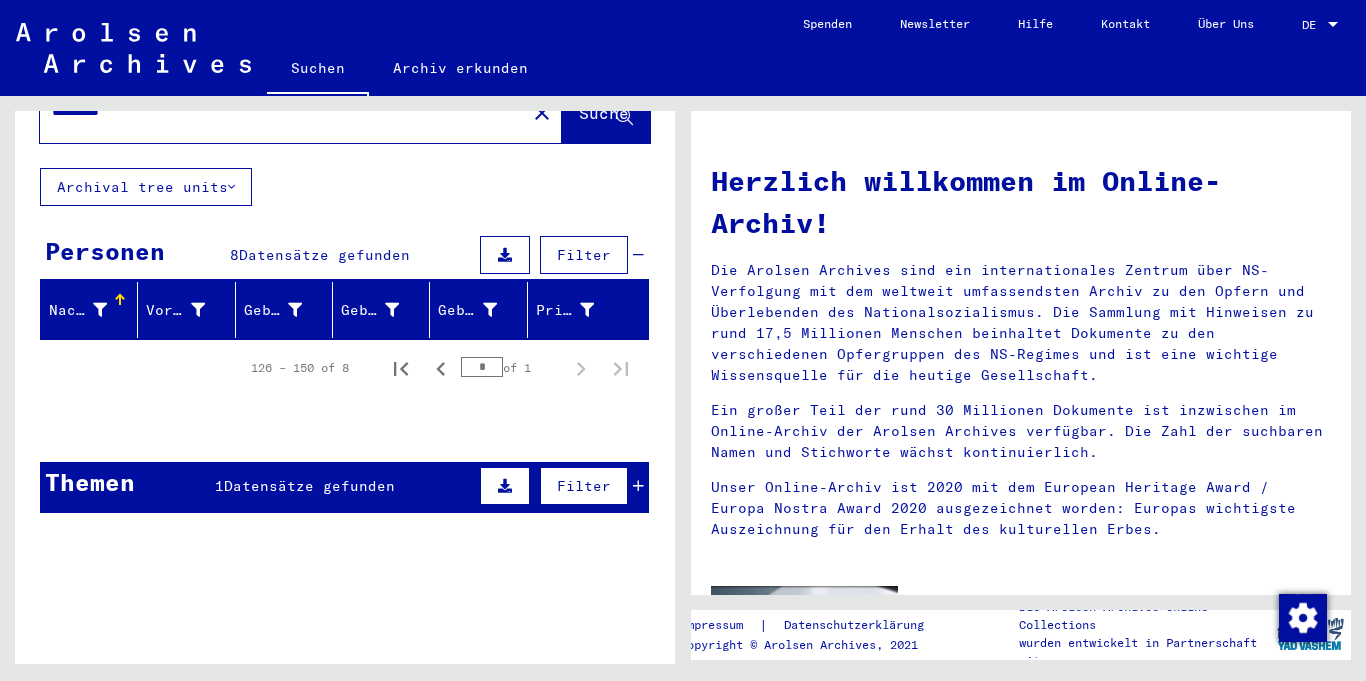 click on "Datensätze gefunden" at bounding box center (324, 255) 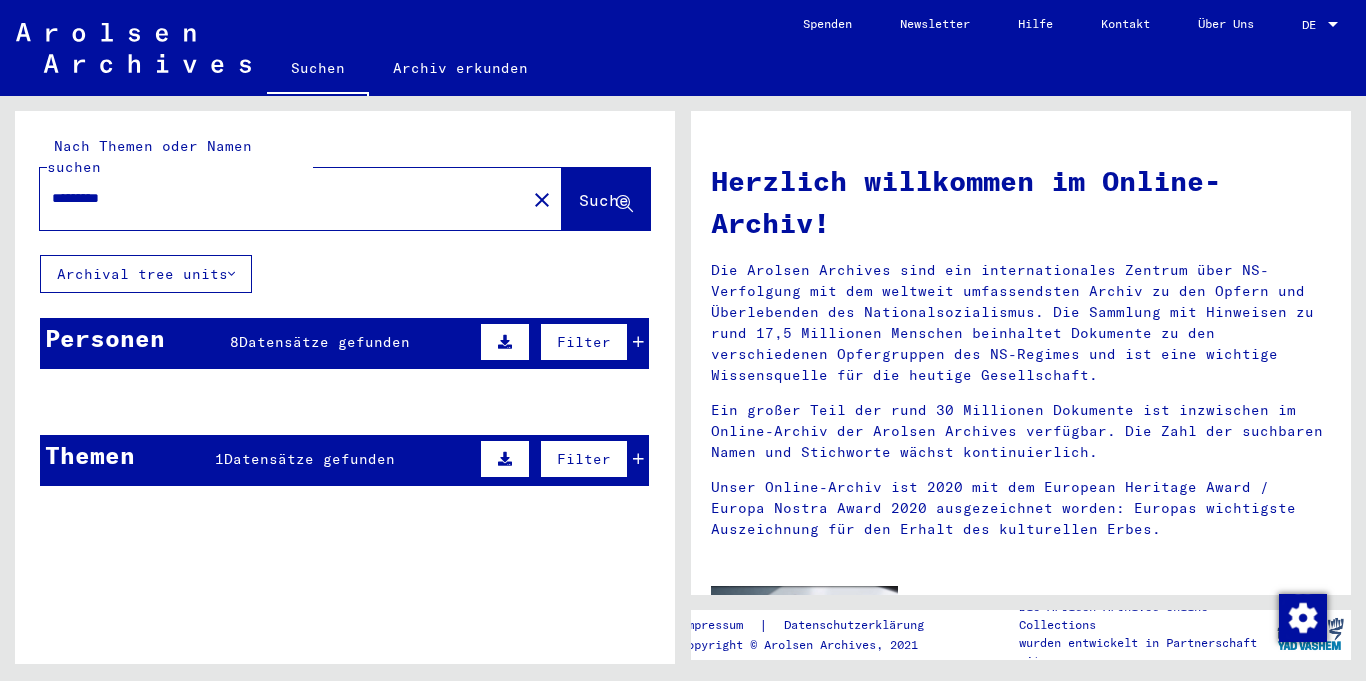 scroll, scrollTop: 0, scrollLeft: 0, axis: both 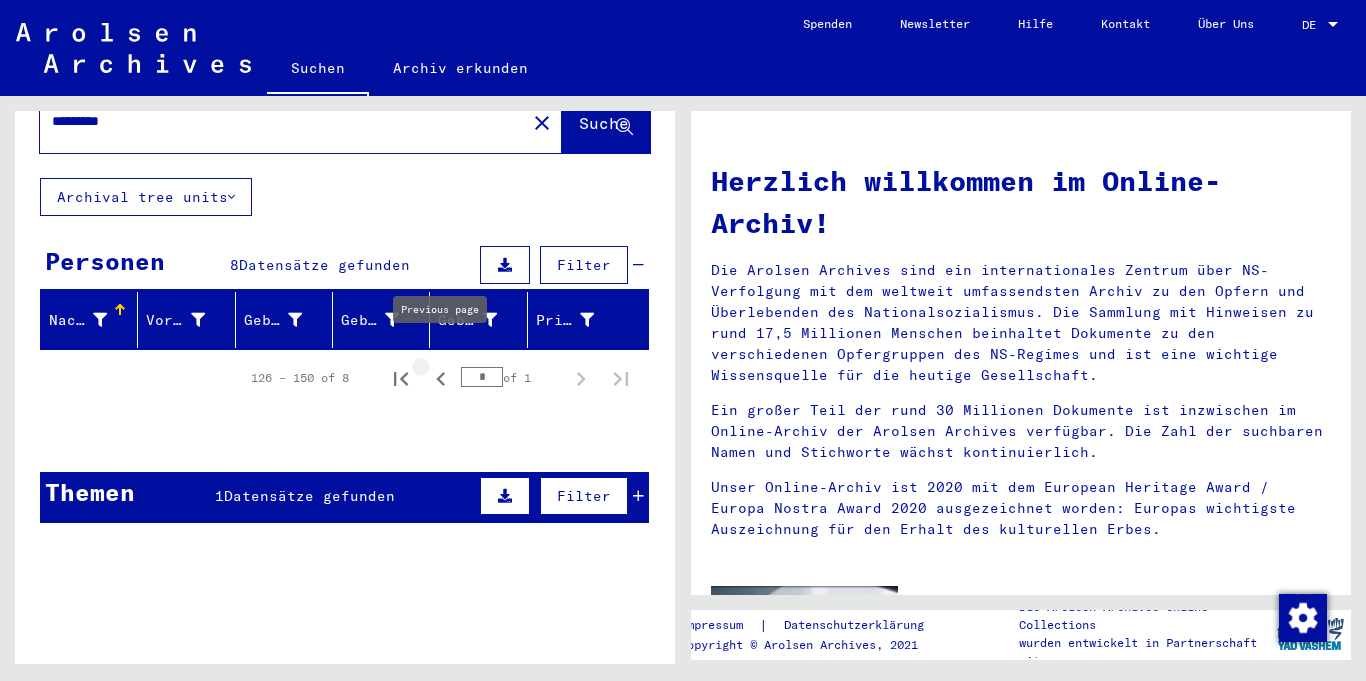 click 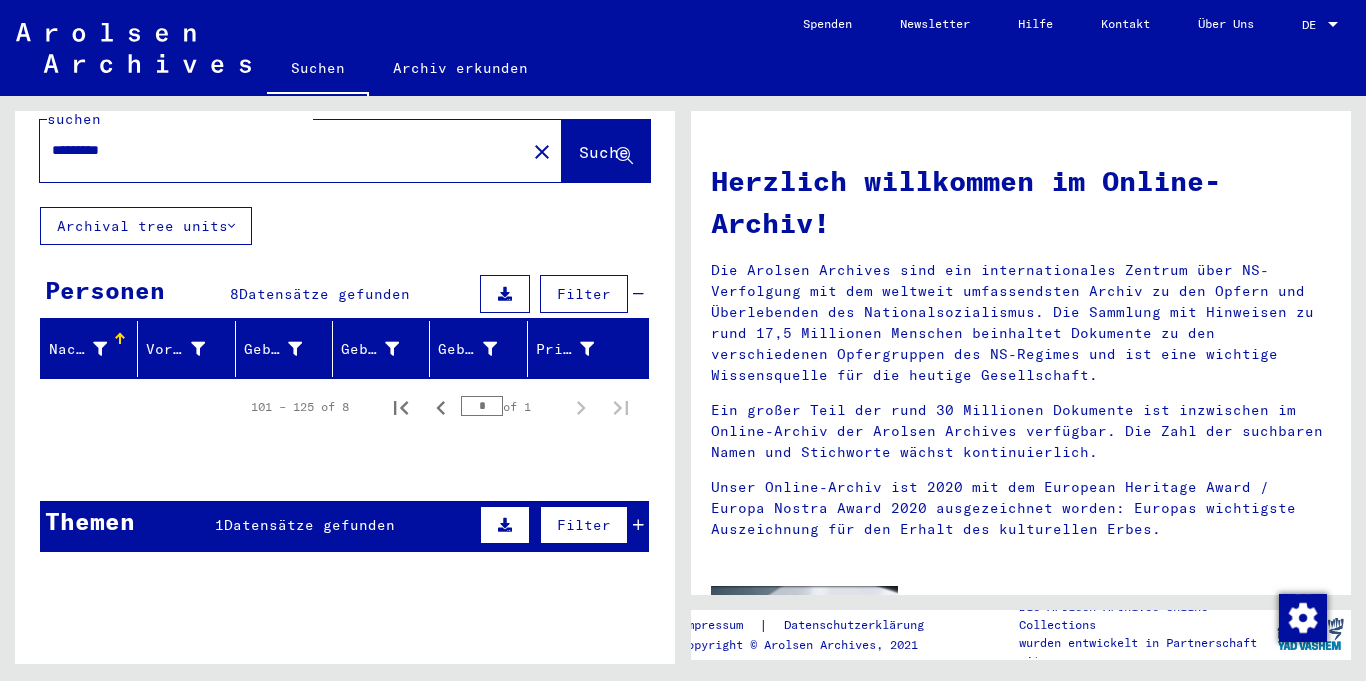 scroll, scrollTop: 46, scrollLeft: 0, axis: vertical 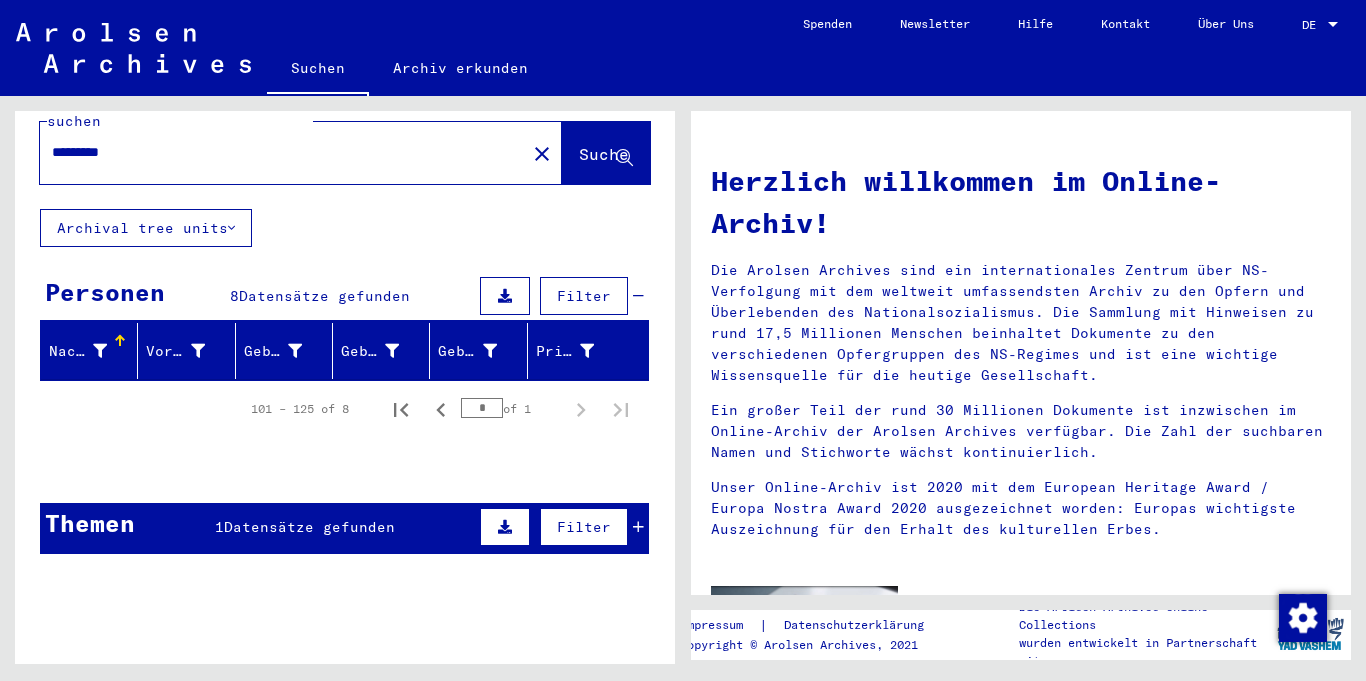 drag, startPoint x: 208, startPoint y: 143, endPoint x: 105, endPoint y: 126, distance: 104.393486 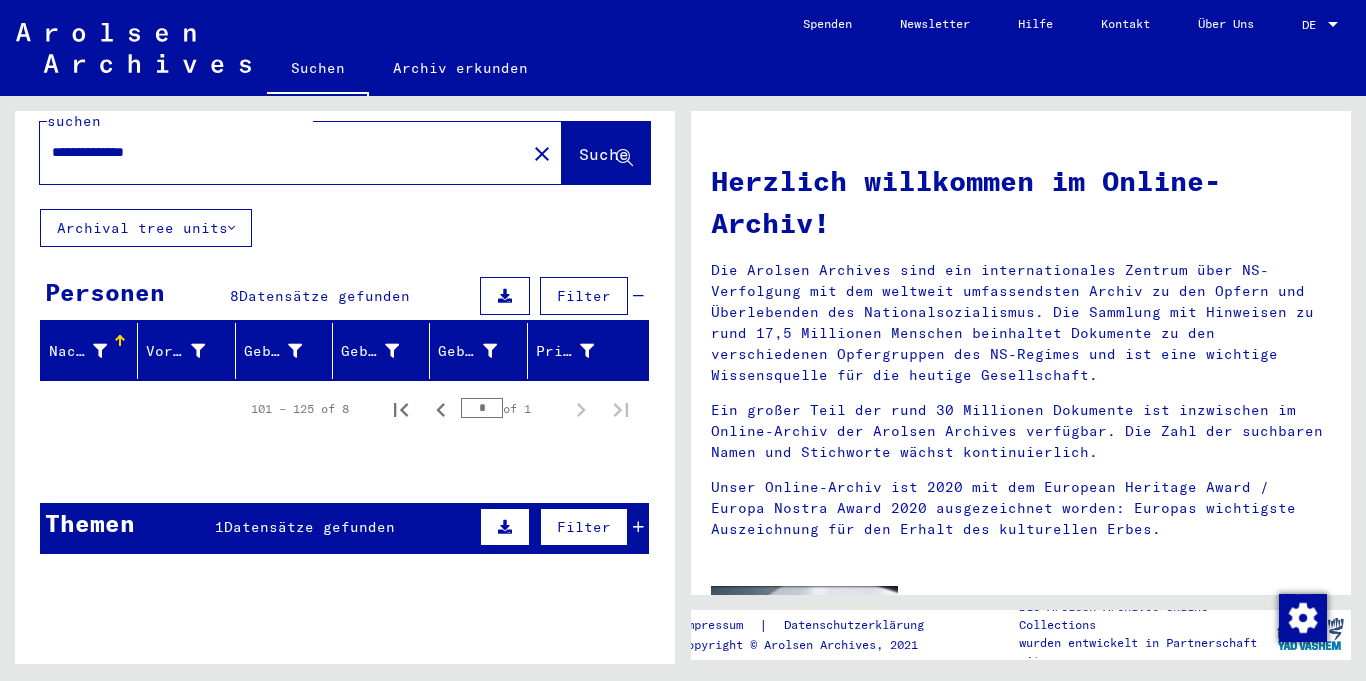 type on "**********" 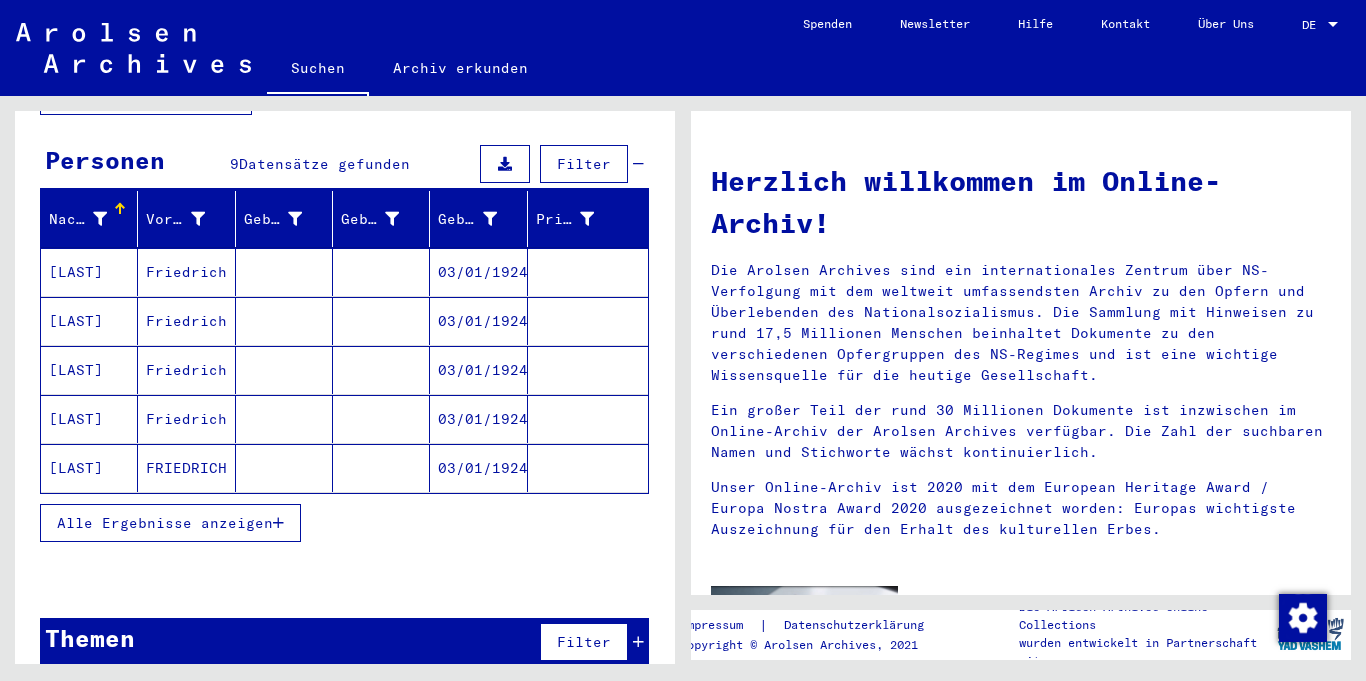 scroll, scrollTop: 184, scrollLeft: 0, axis: vertical 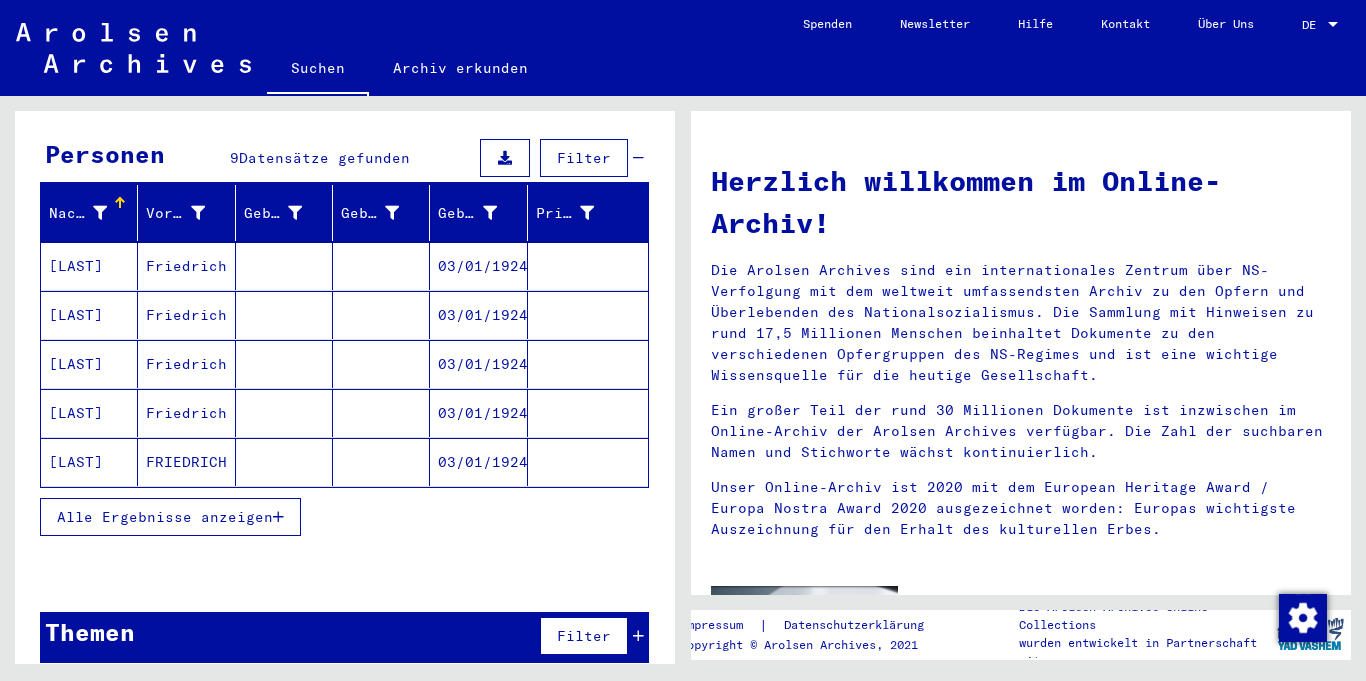 click on "Alle Ergebnisse anzeigen" at bounding box center [170, 517] 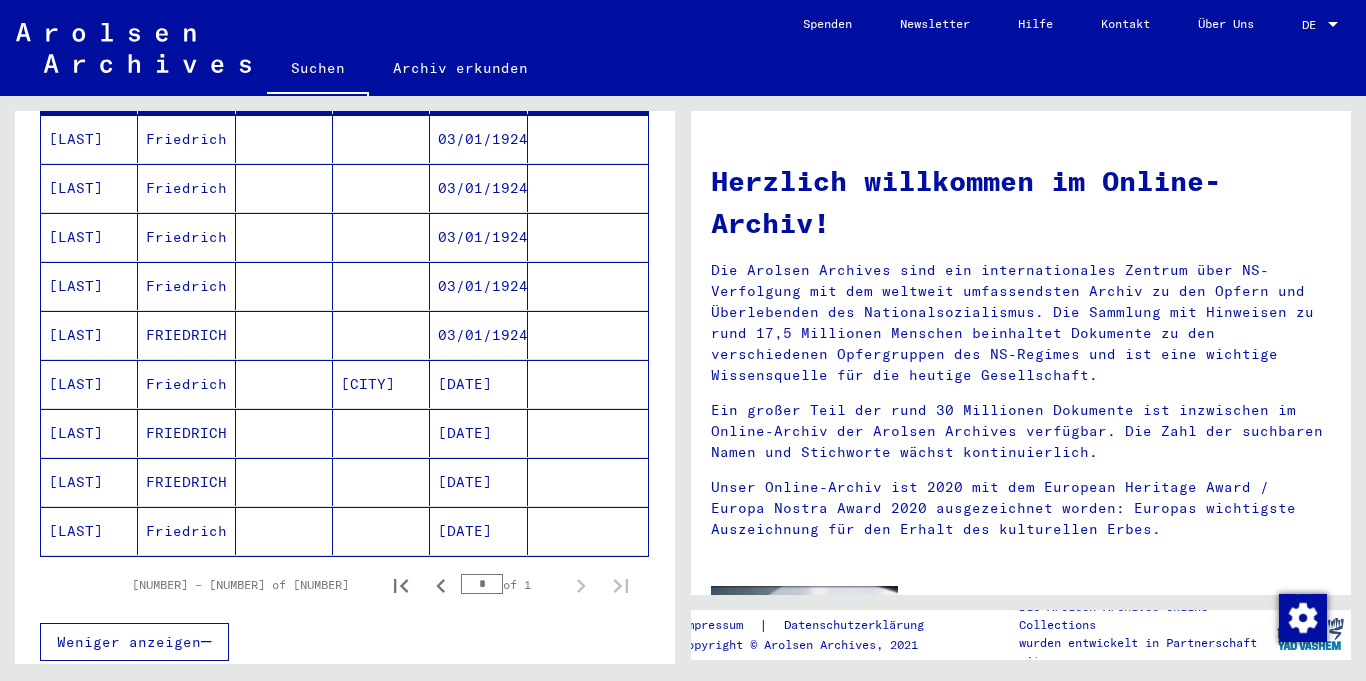 scroll, scrollTop: 375, scrollLeft: 0, axis: vertical 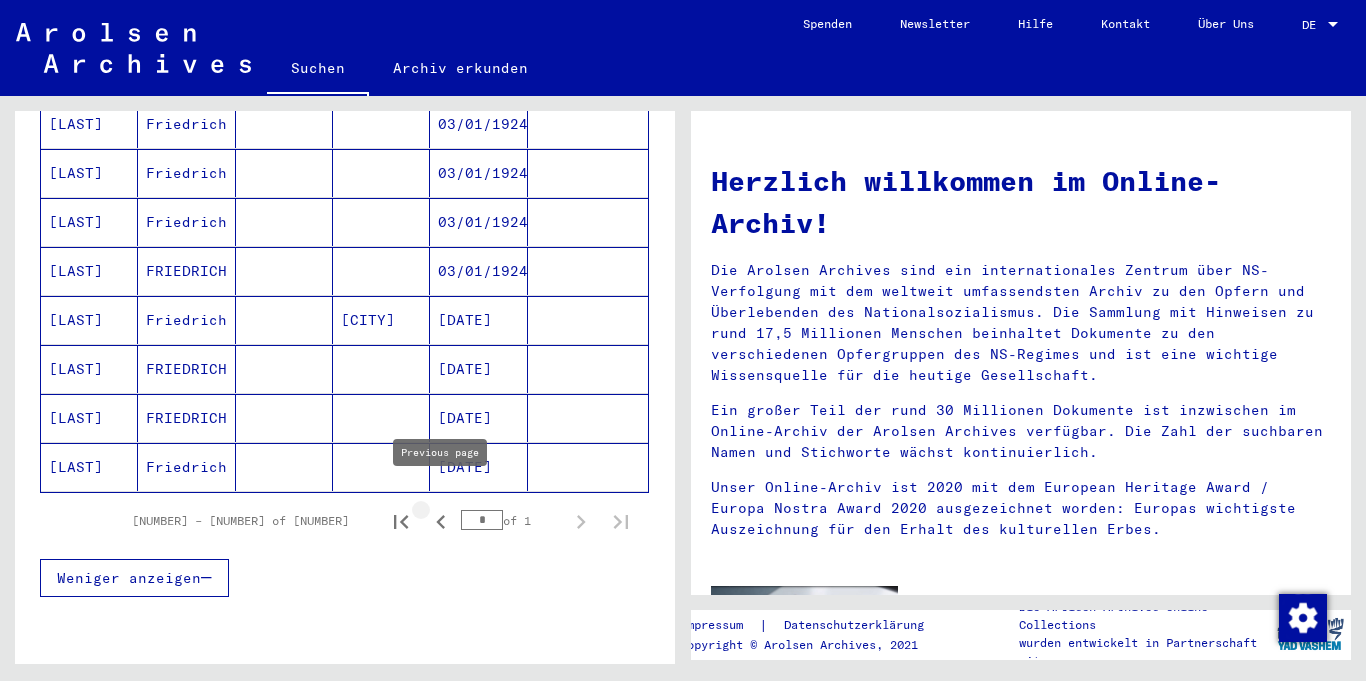 click 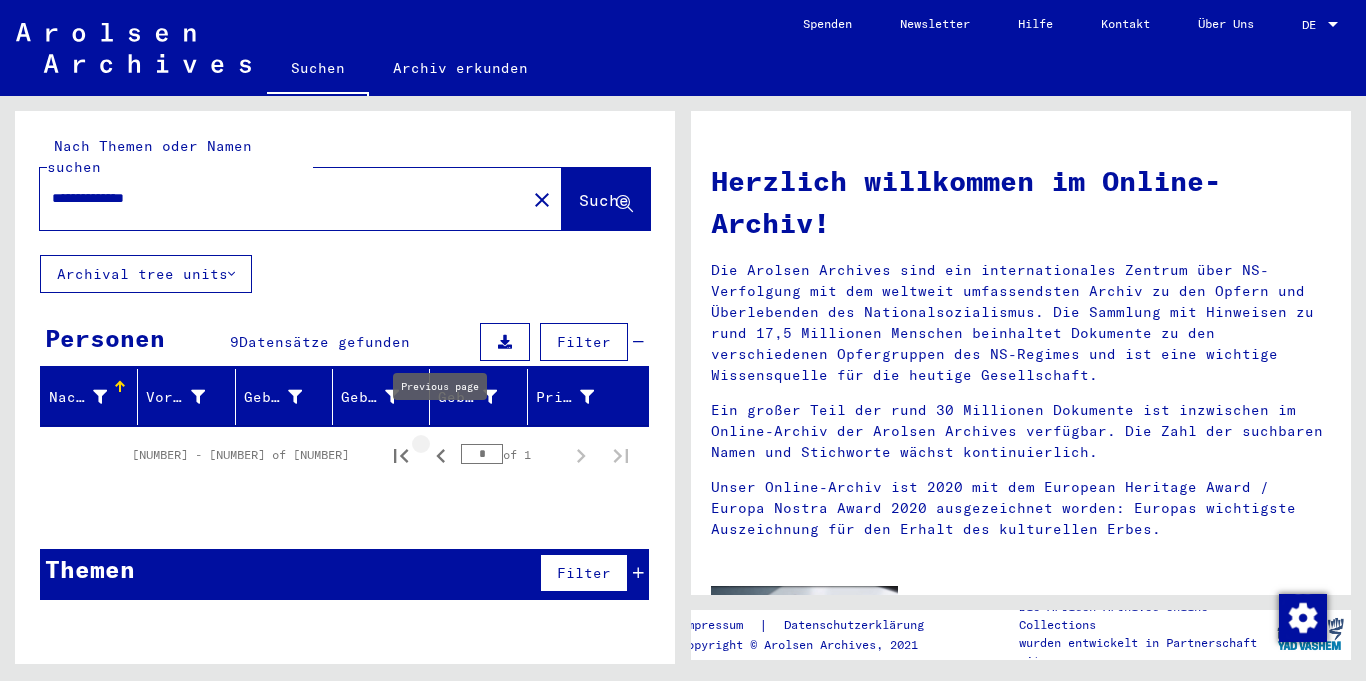 click 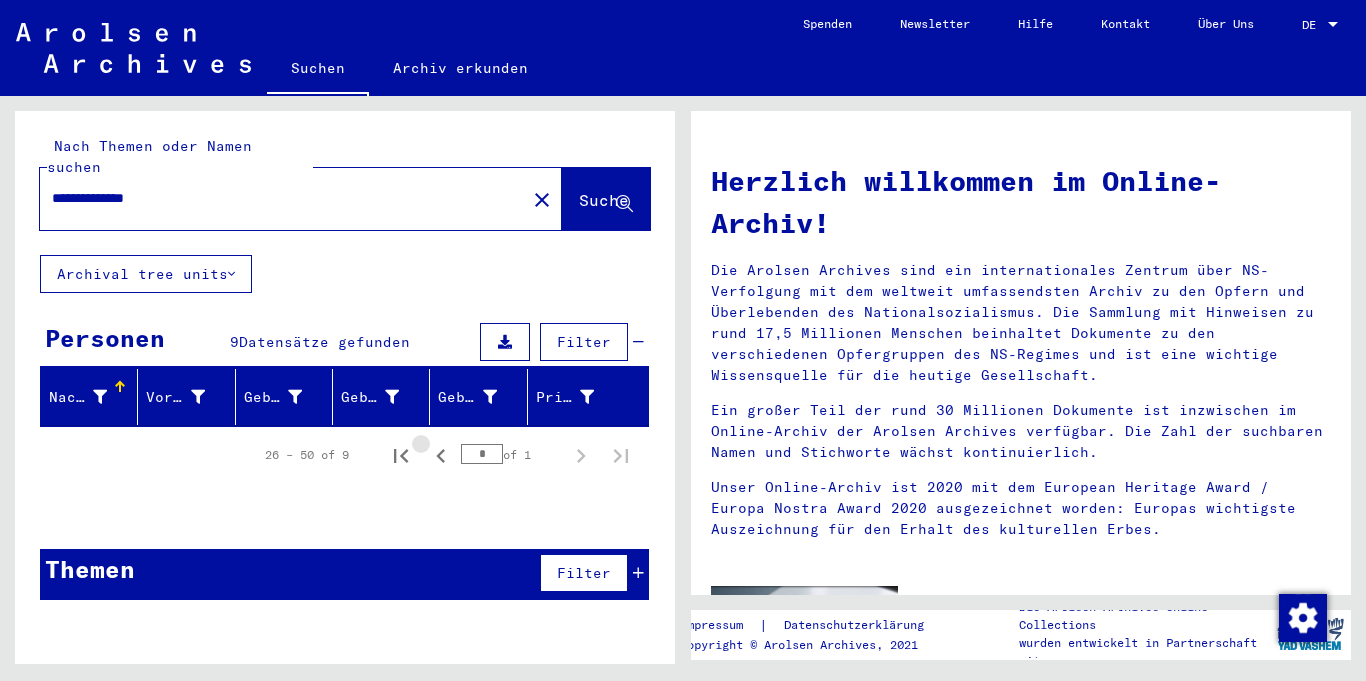 click 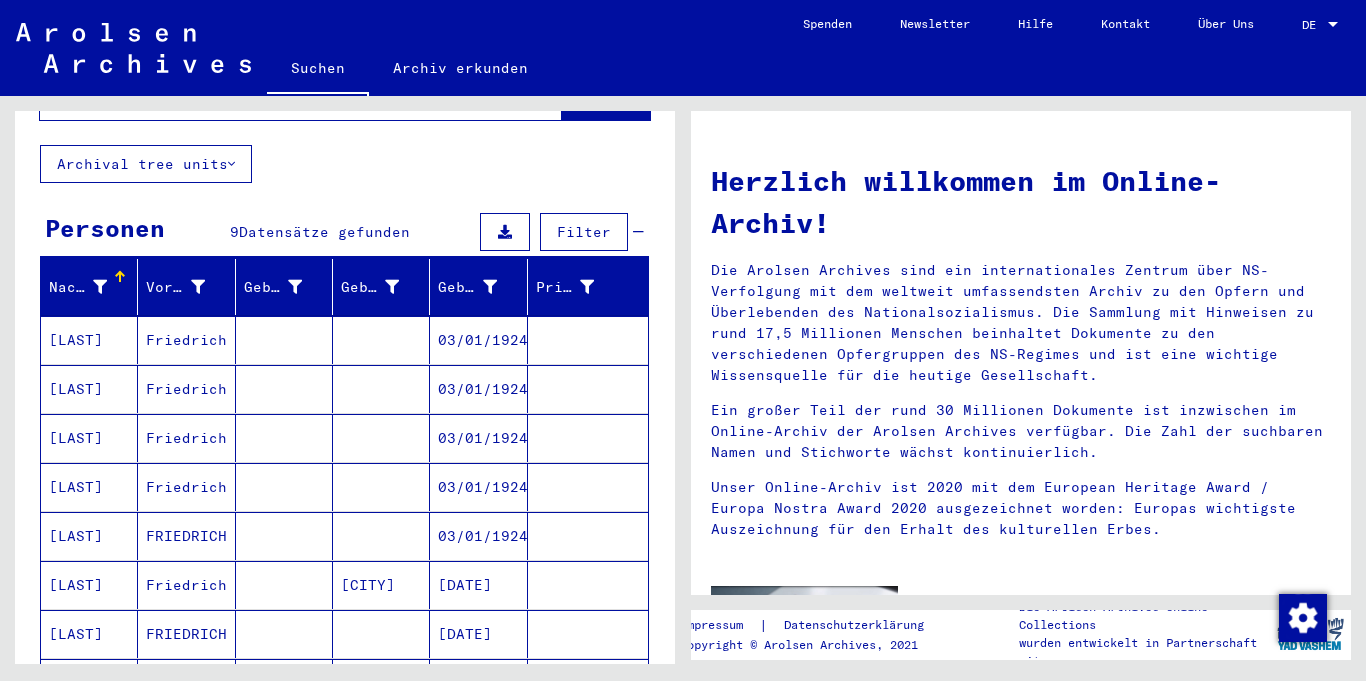 scroll, scrollTop: 42, scrollLeft: 0, axis: vertical 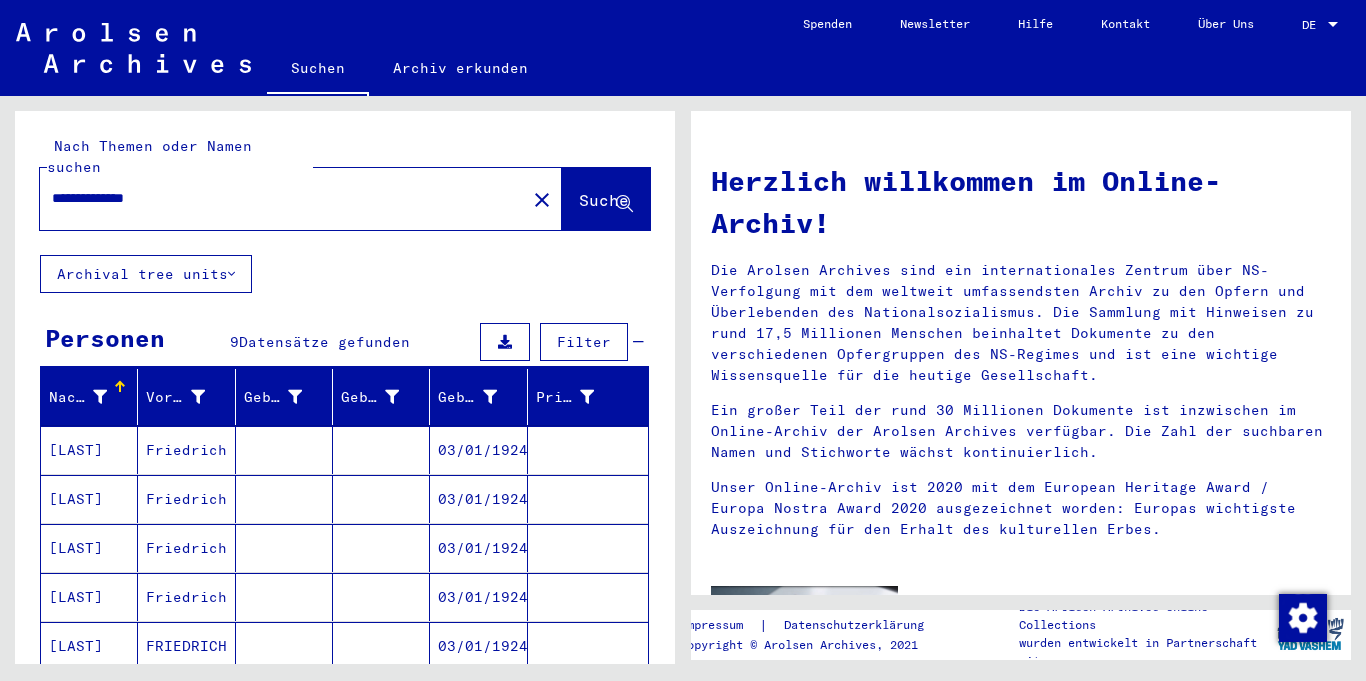 drag, startPoint x: 136, startPoint y: 132, endPoint x: 0, endPoint y: 127, distance: 136.09187 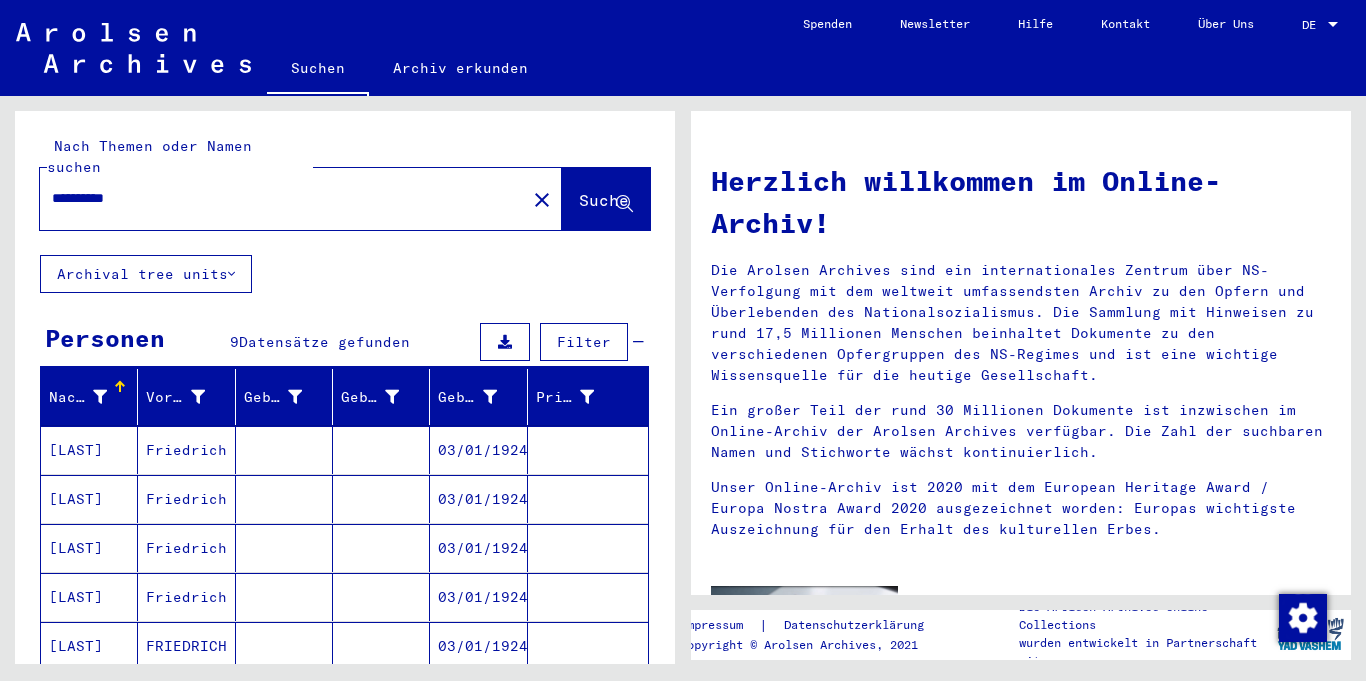 type on "**********" 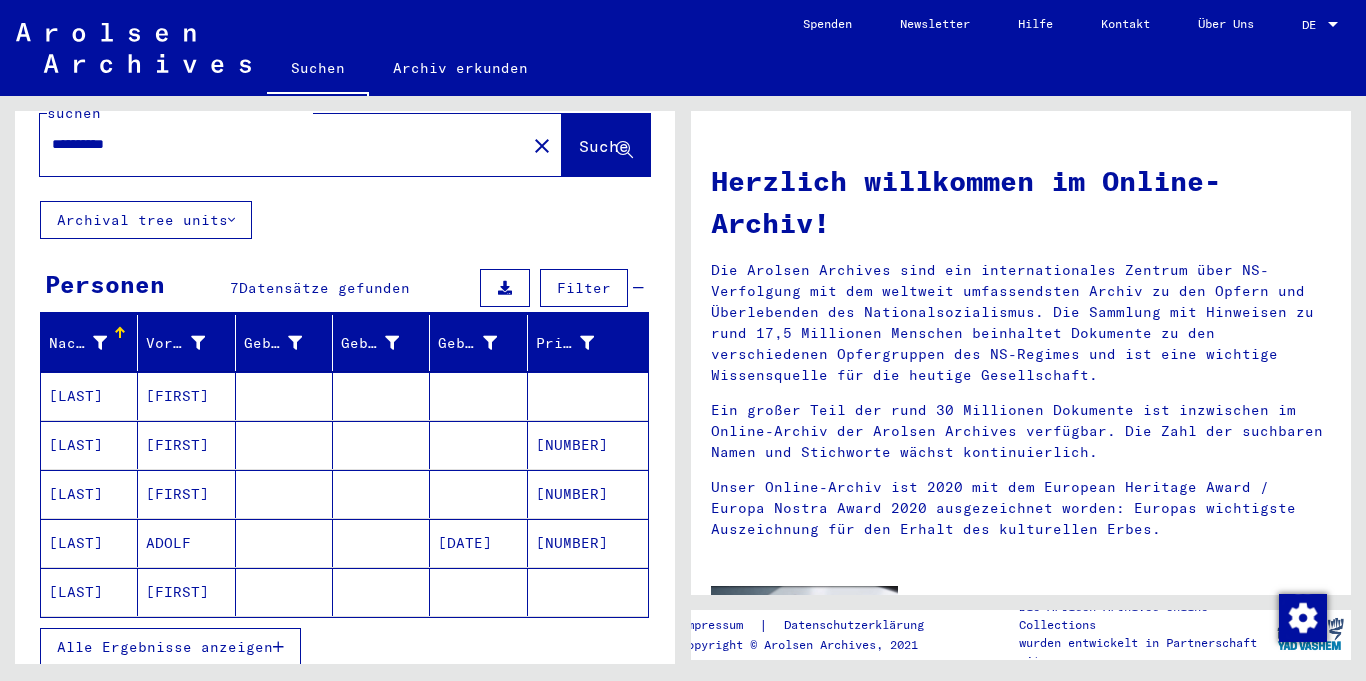 scroll, scrollTop: 65, scrollLeft: 0, axis: vertical 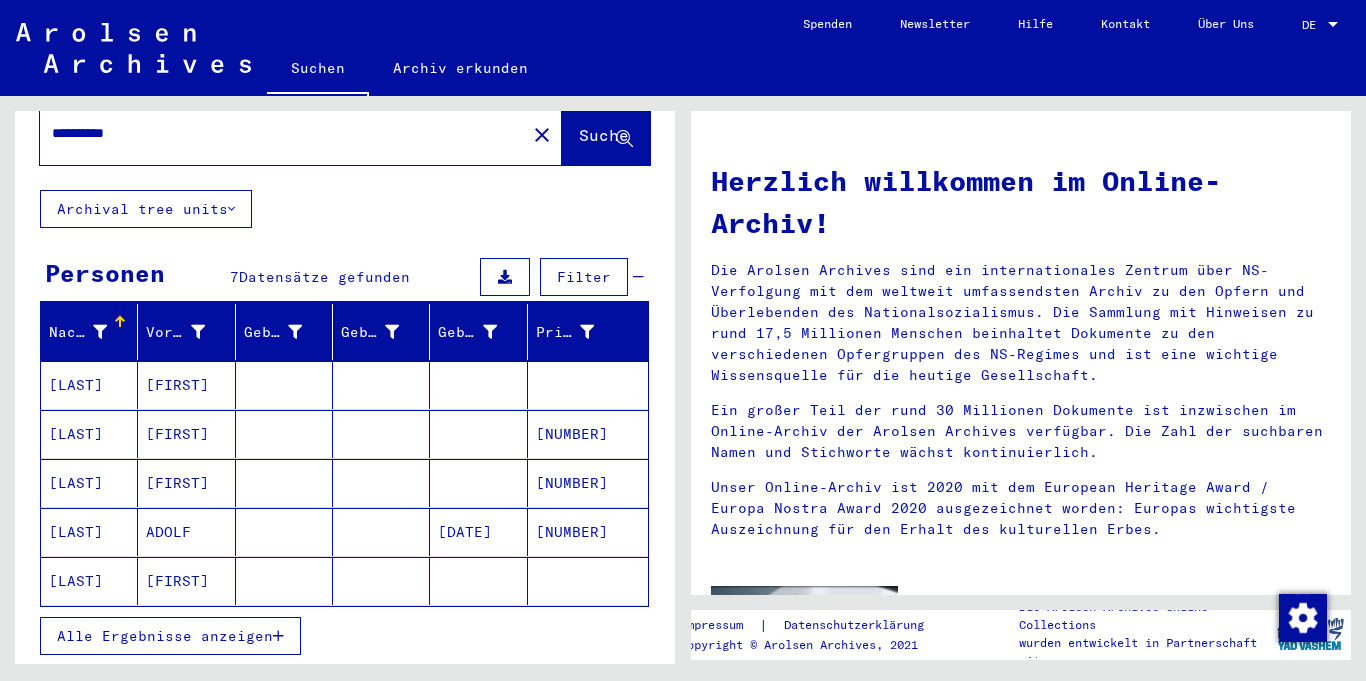 click on "Alle Ergebnisse anzeigen" at bounding box center (165, 636) 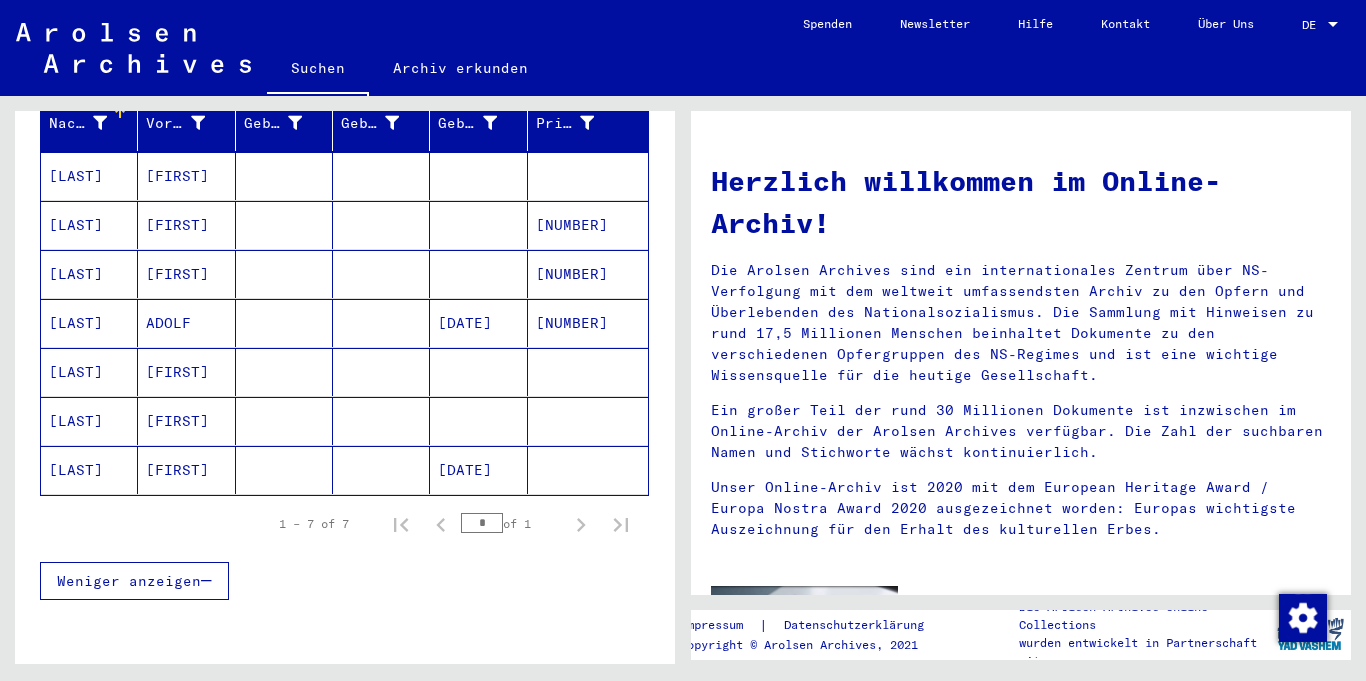 scroll, scrollTop: 281, scrollLeft: 0, axis: vertical 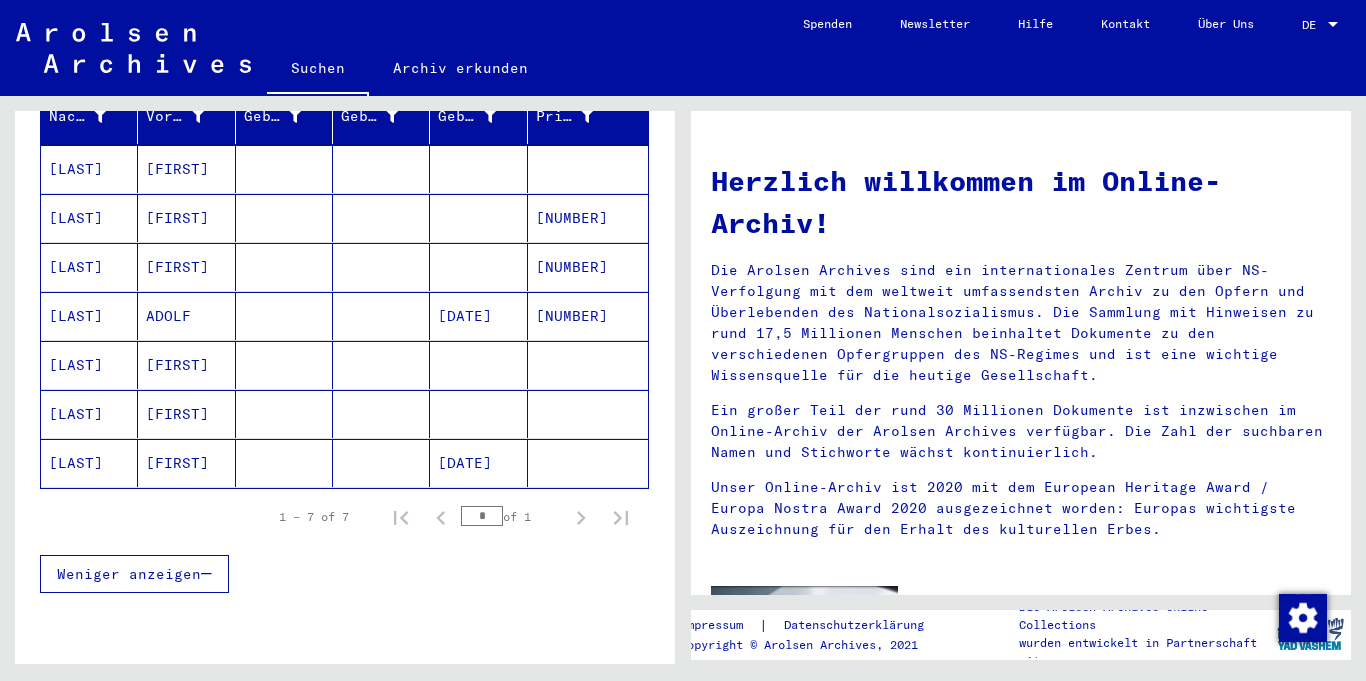 click on "[FIRST]" 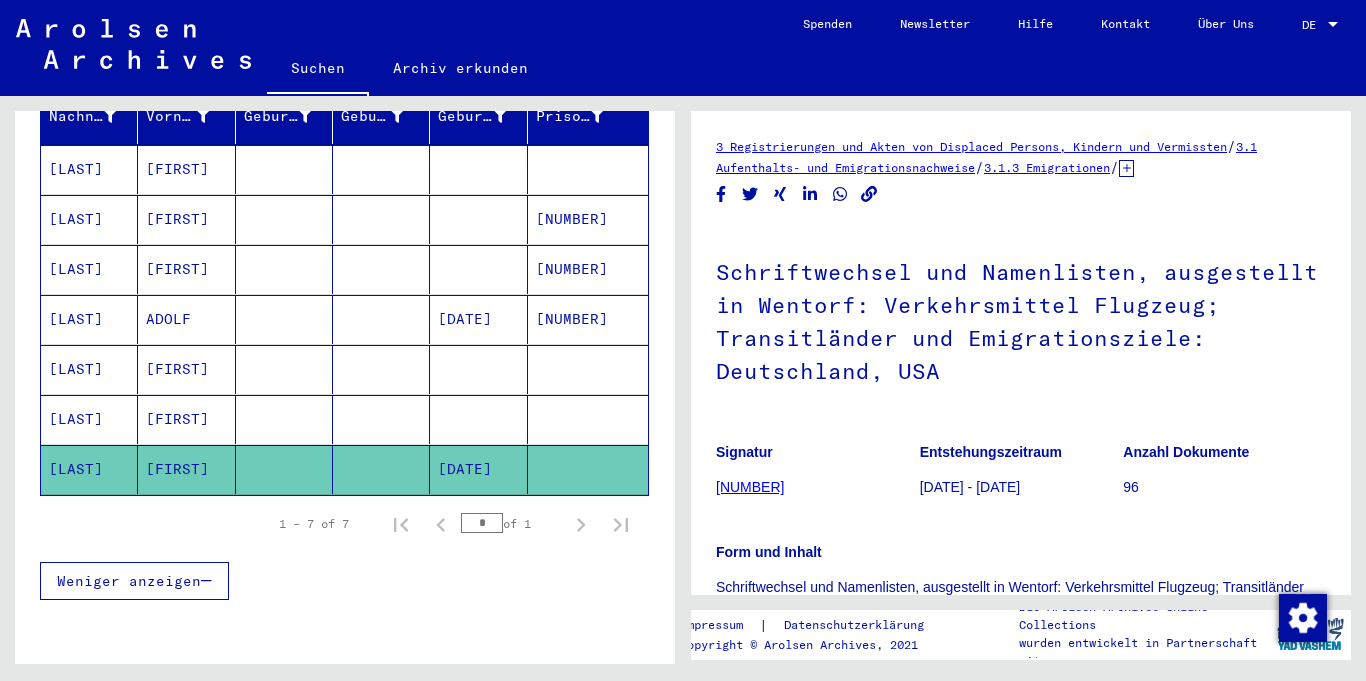 scroll, scrollTop: 286, scrollLeft: 0, axis: vertical 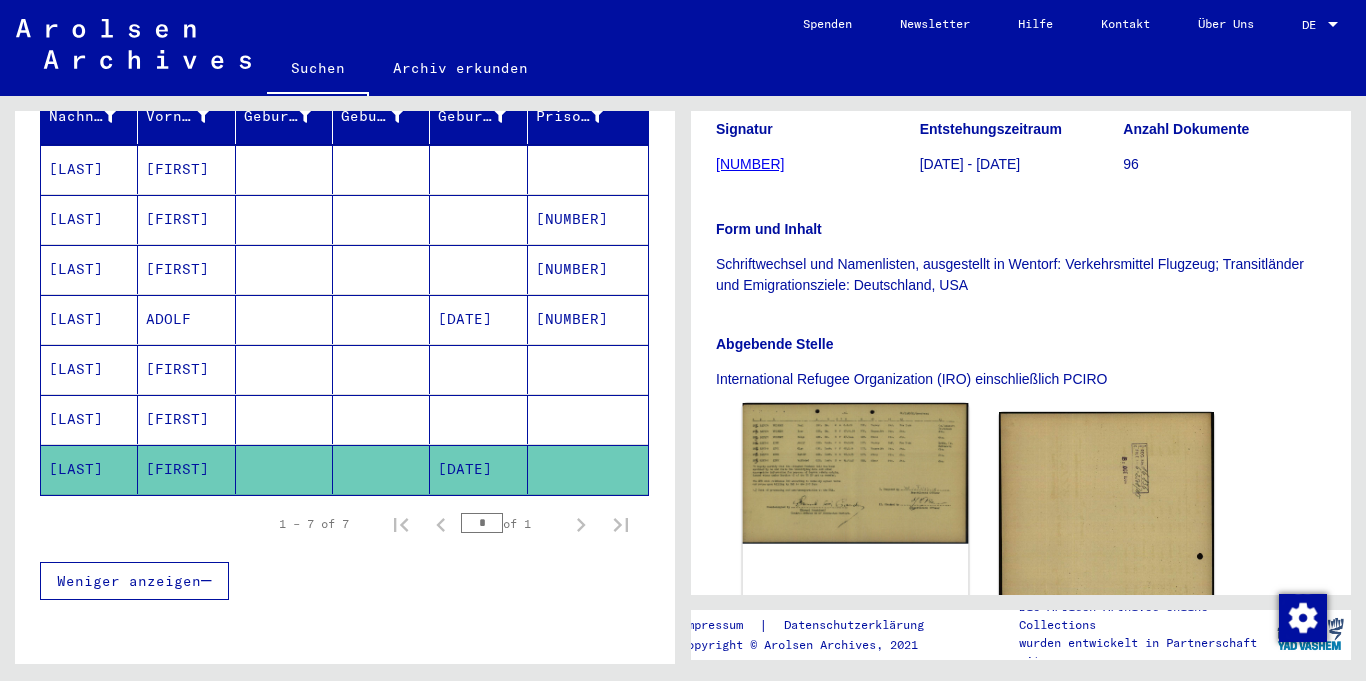 click 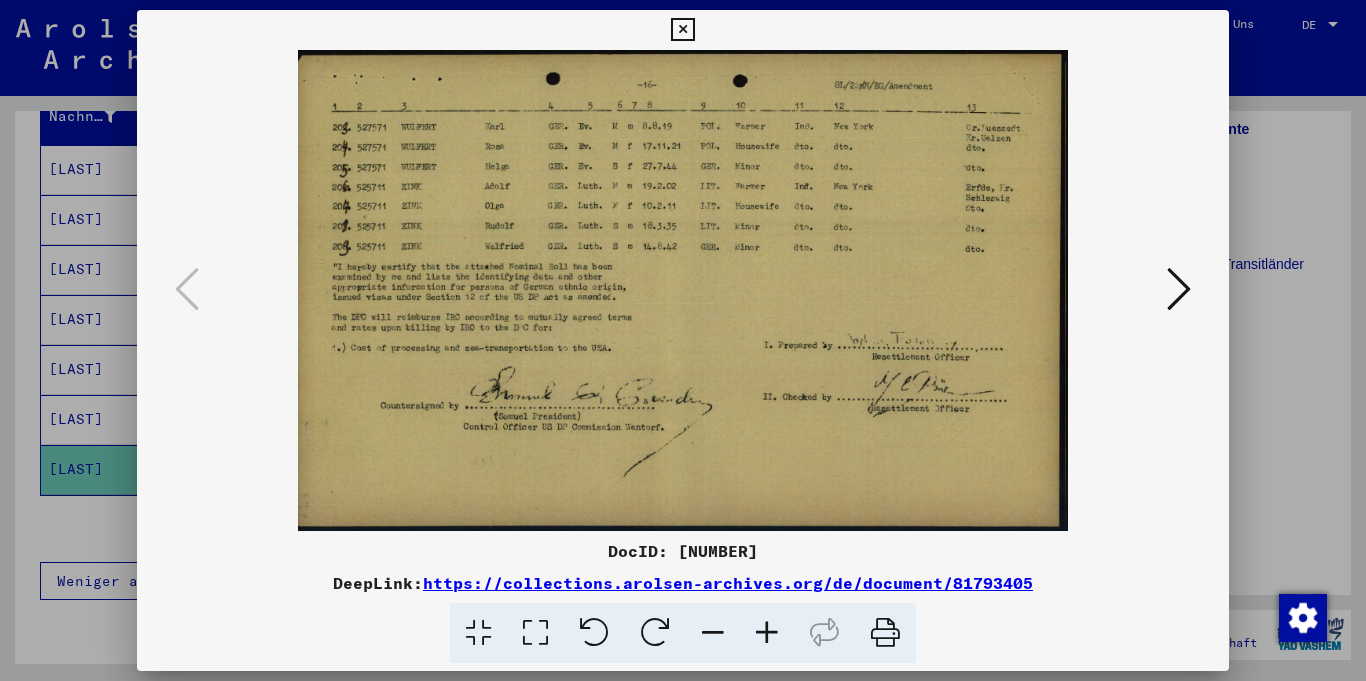 click at bounding box center [683, 340] 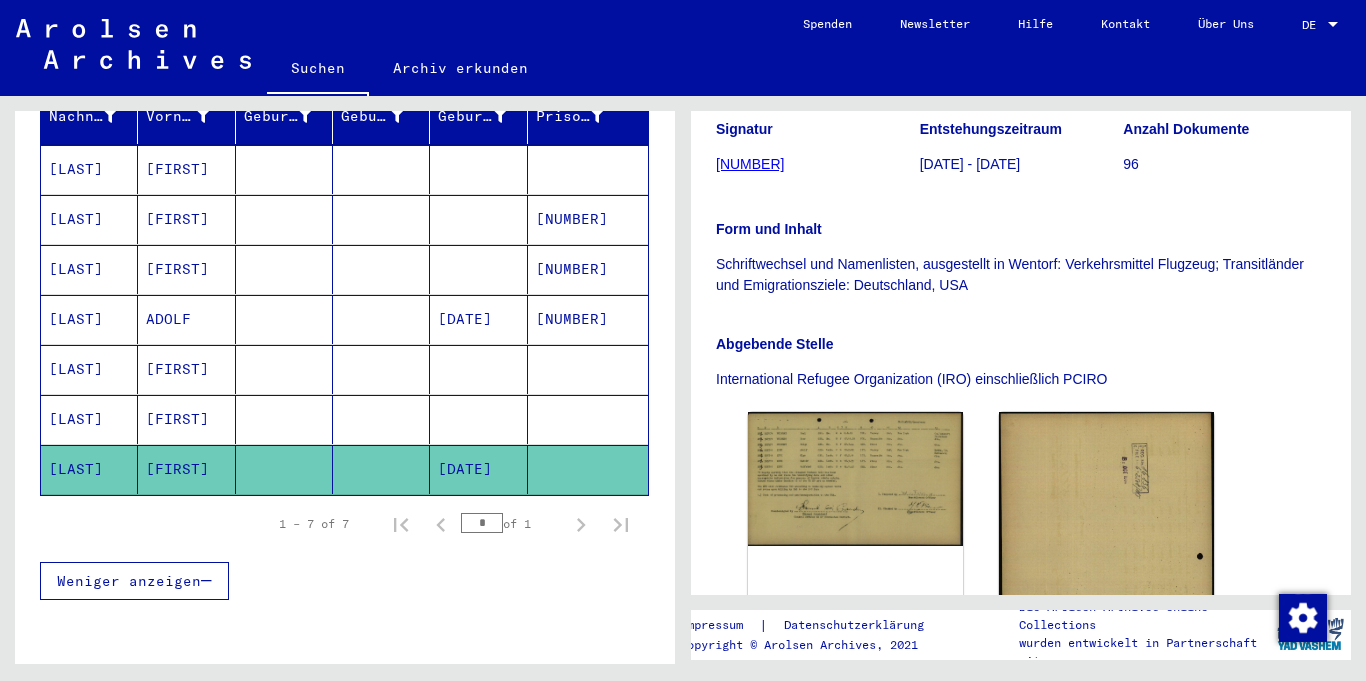 scroll, scrollTop: 0, scrollLeft: 0, axis: both 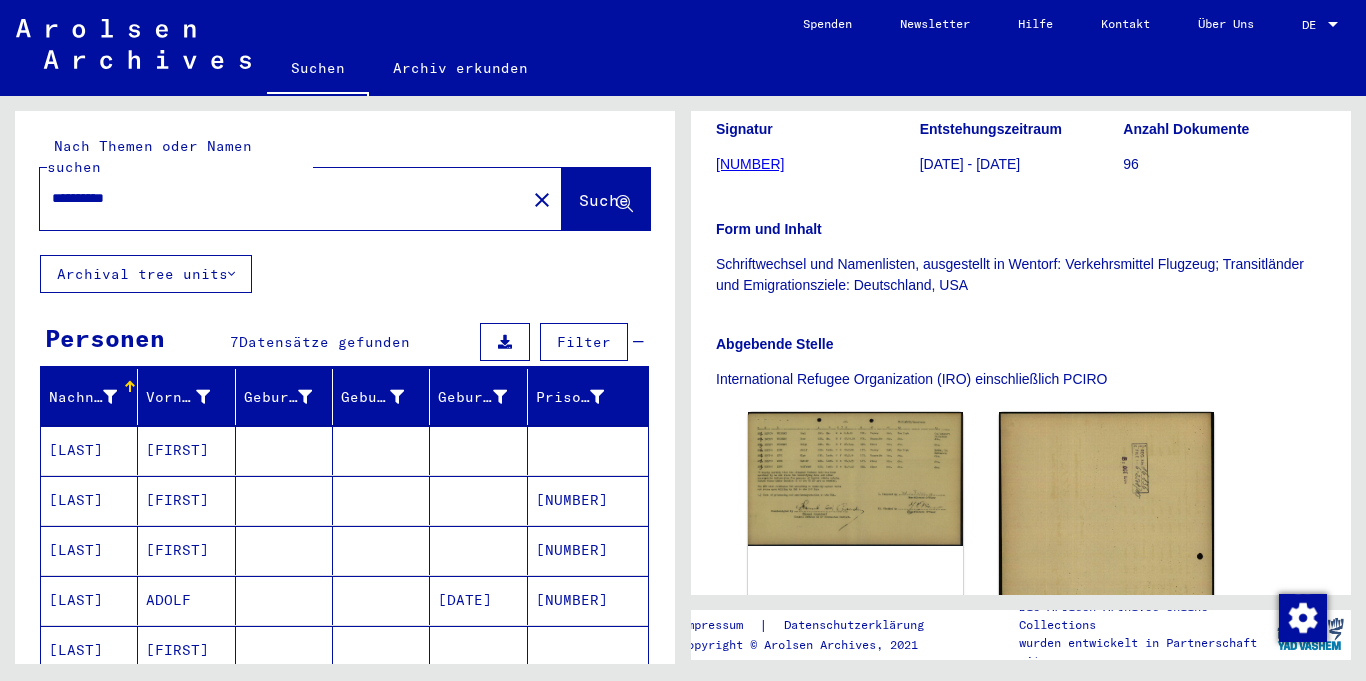 drag, startPoint x: 284, startPoint y: 177, endPoint x: 40, endPoint y: 161, distance: 244.52403 